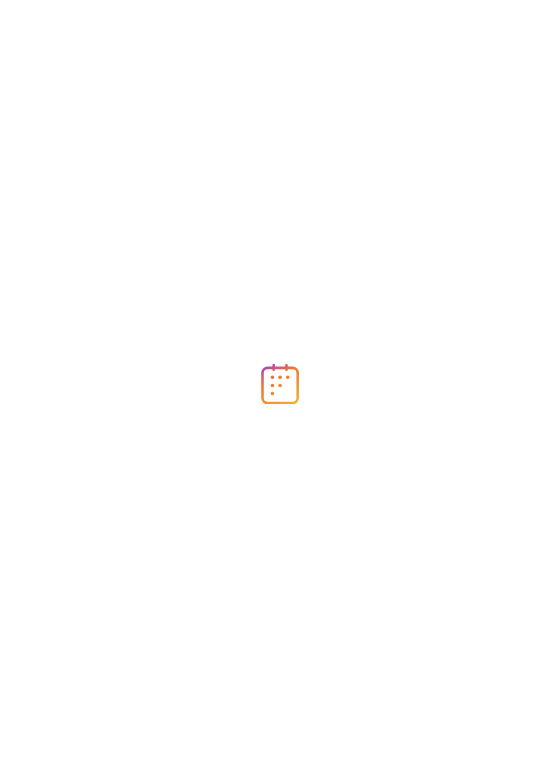 scroll, scrollTop: 0, scrollLeft: 0, axis: both 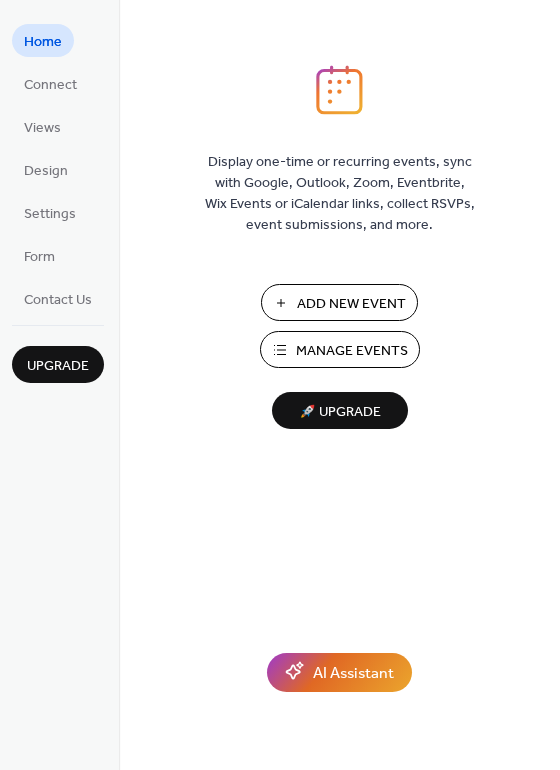 click on "Manage Events" at bounding box center [352, 351] 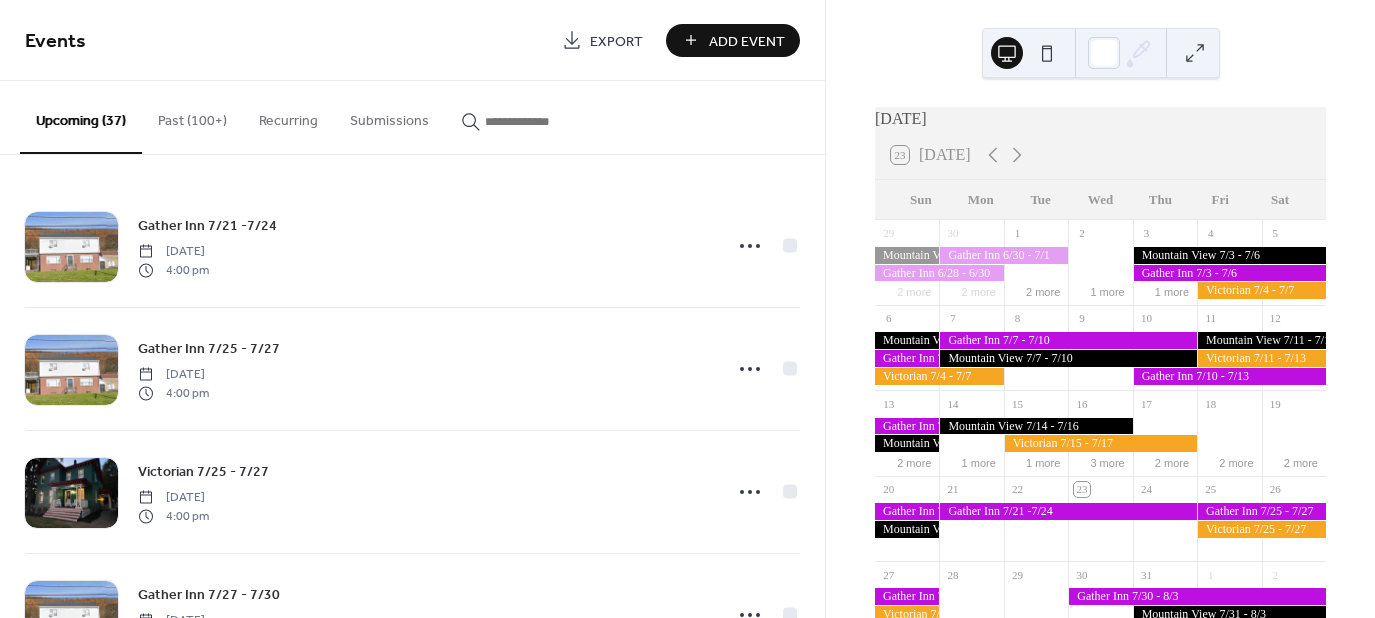 scroll, scrollTop: 0, scrollLeft: 0, axis: both 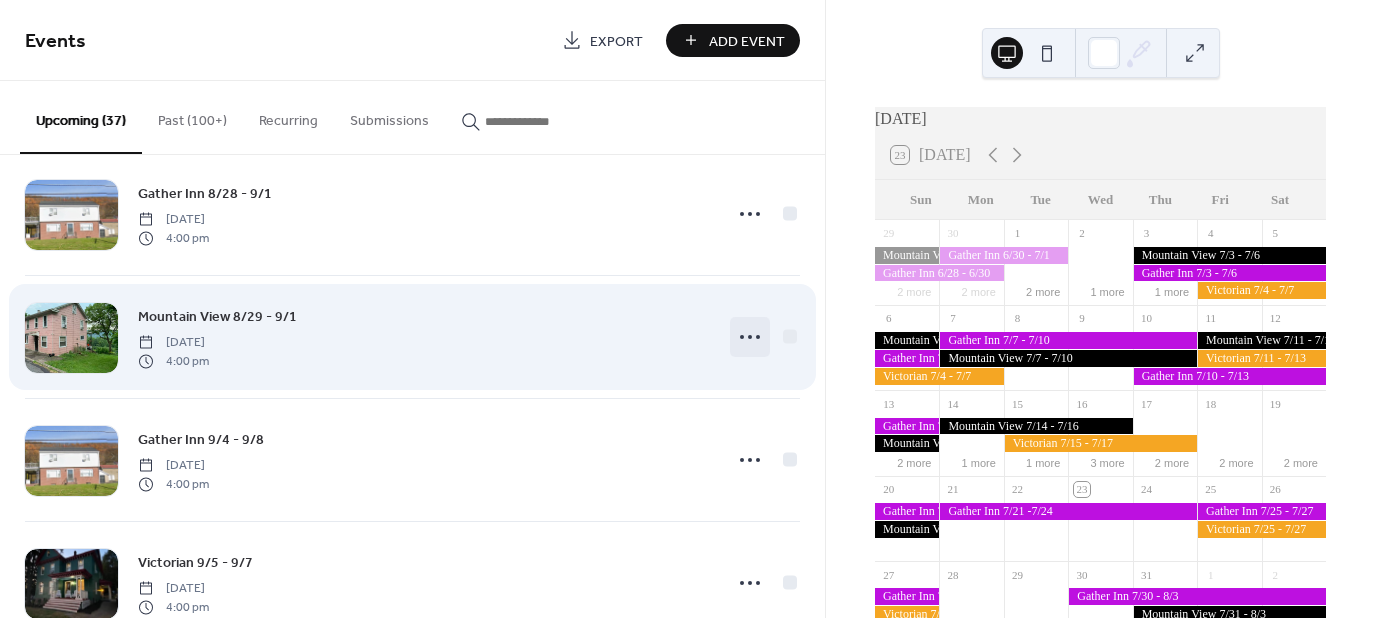 click 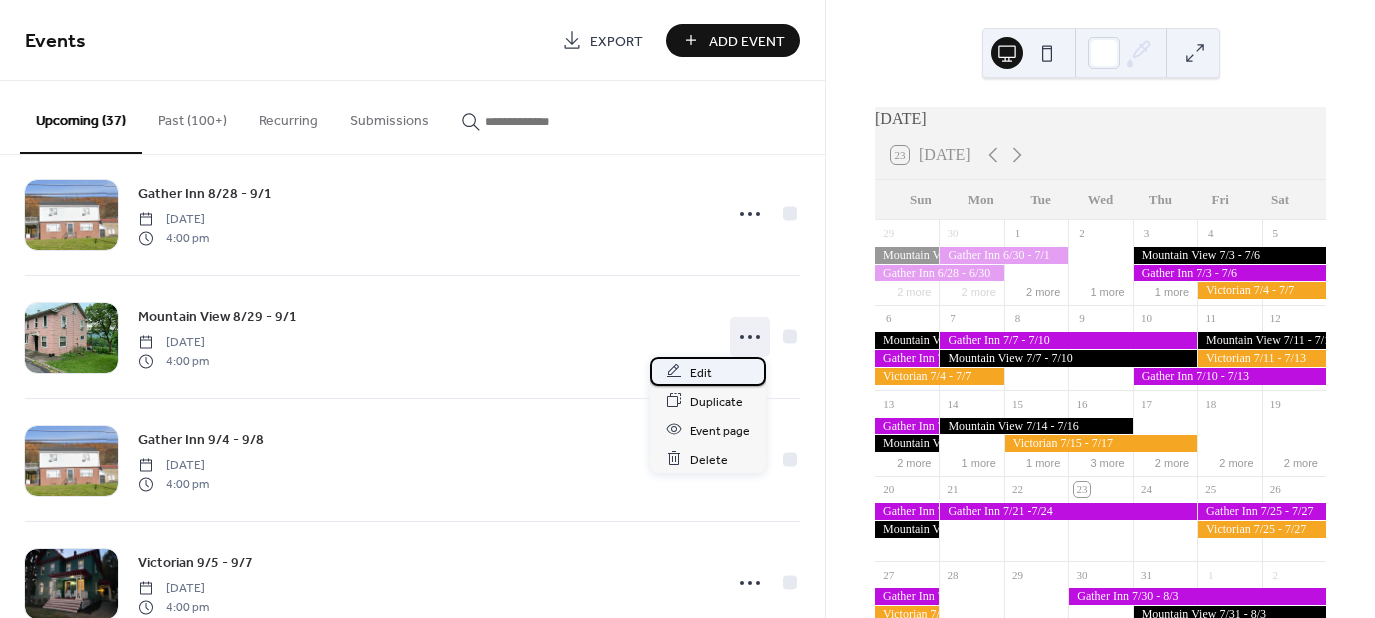 click on "Edit" at bounding box center [701, 372] 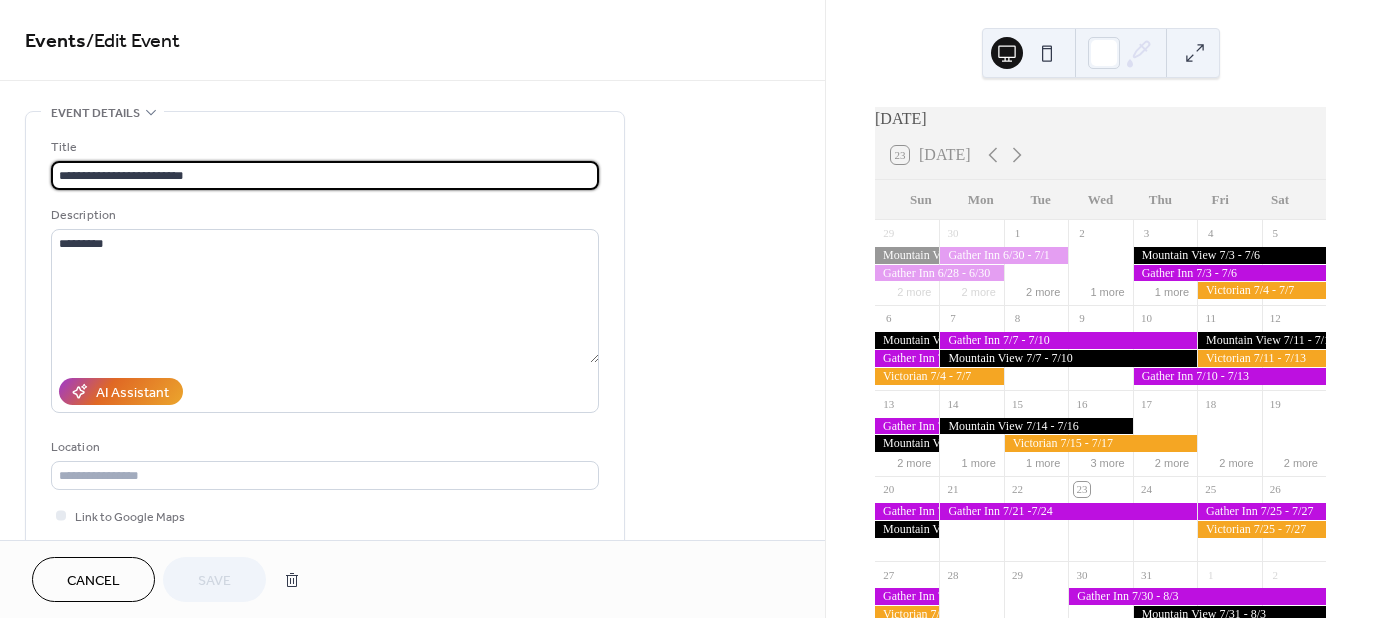 click on "**********" at bounding box center (325, 175) 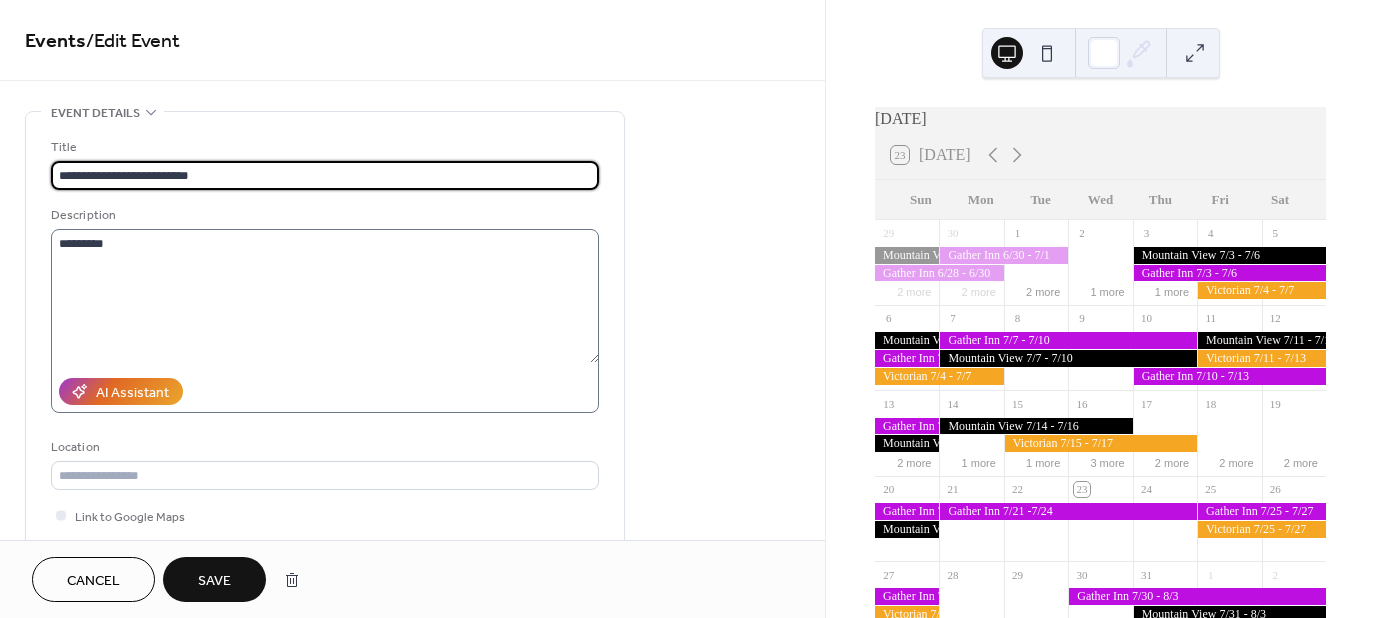 type on "**********" 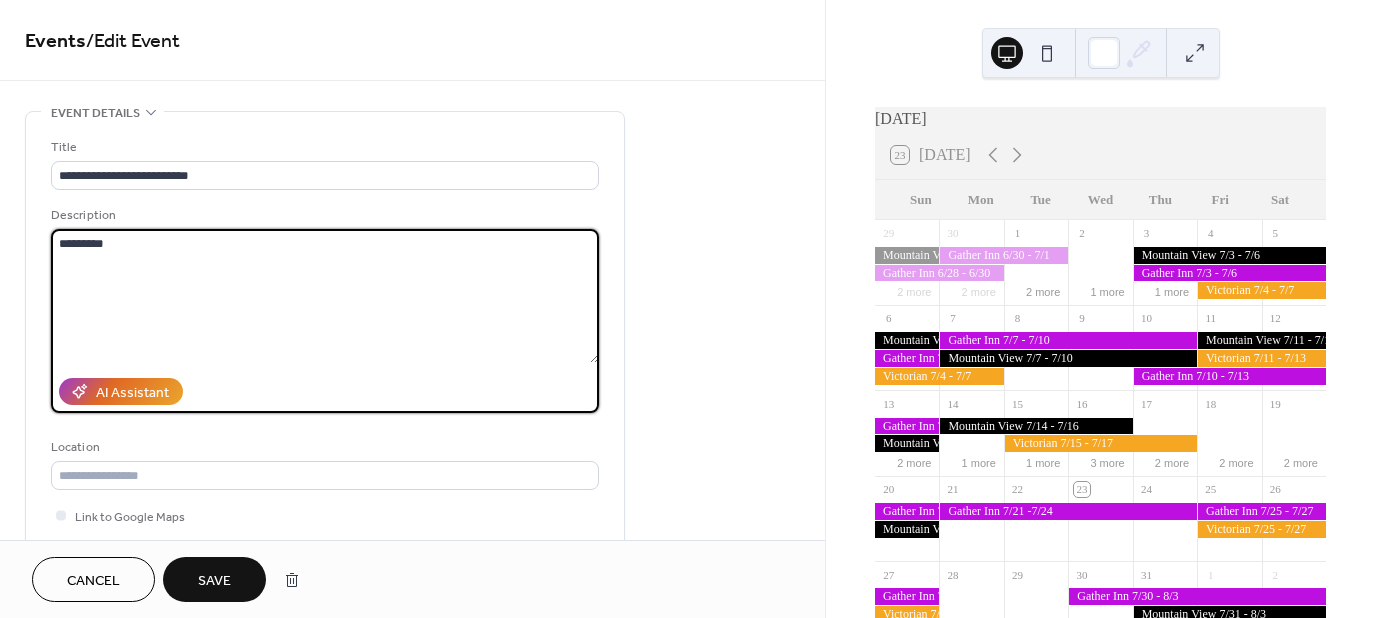 click on "*********" at bounding box center [325, 296] 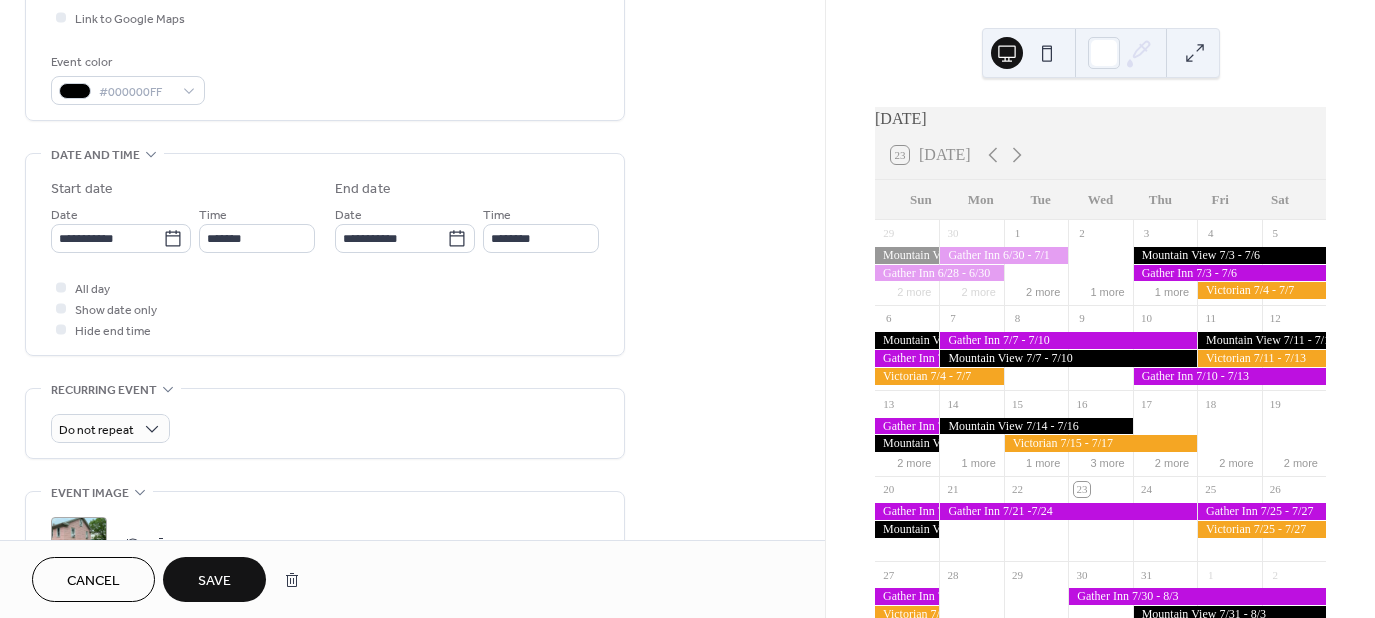 scroll, scrollTop: 500, scrollLeft: 0, axis: vertical 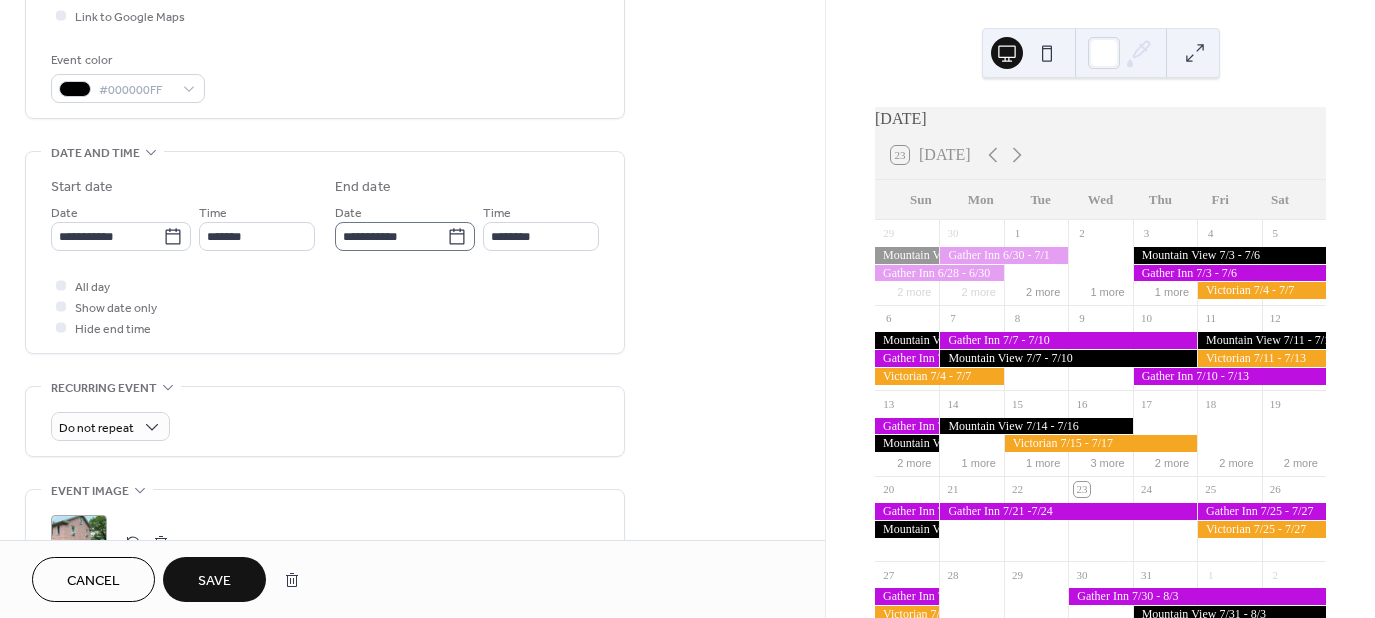 click 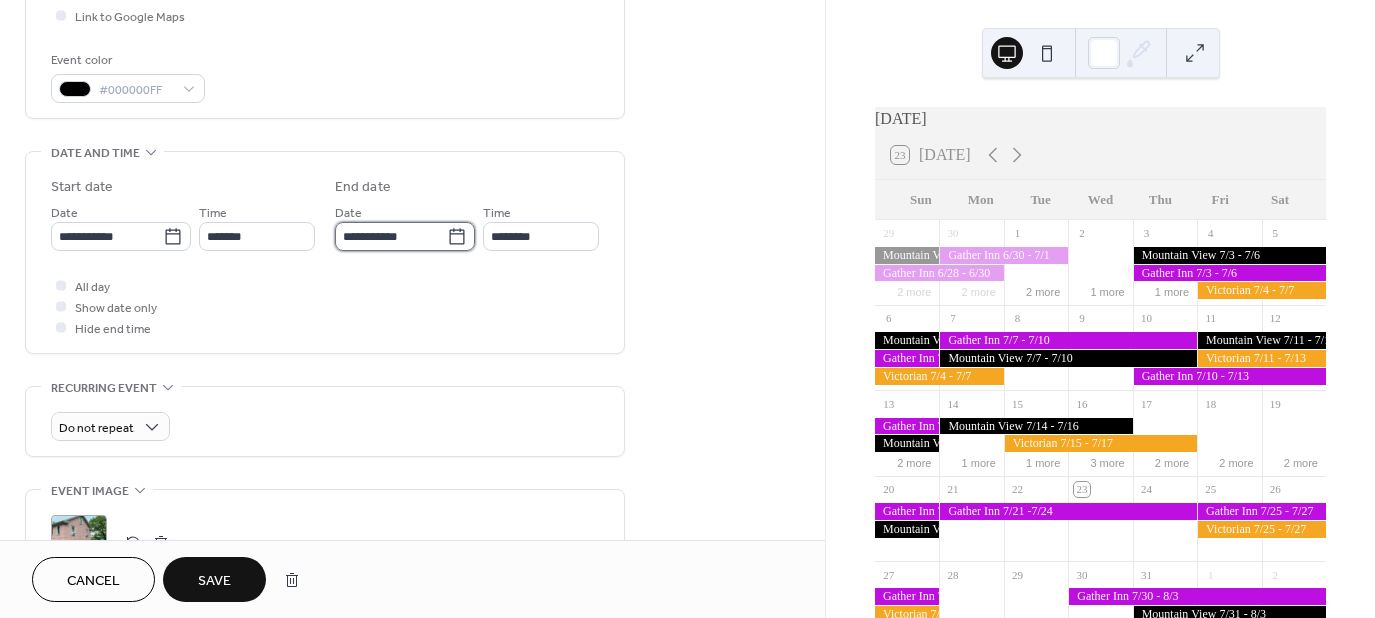 click on "**********" at bounding box center (391, 236) 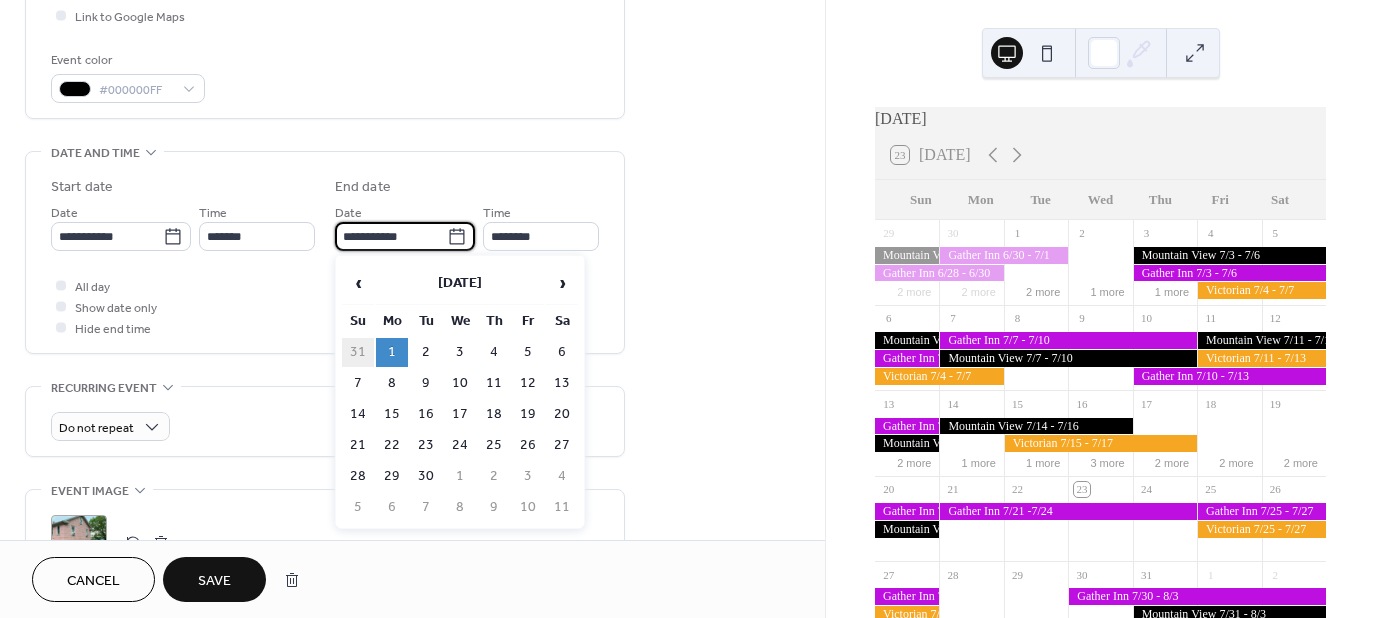 click on "31" at bounding box center (358, 352) 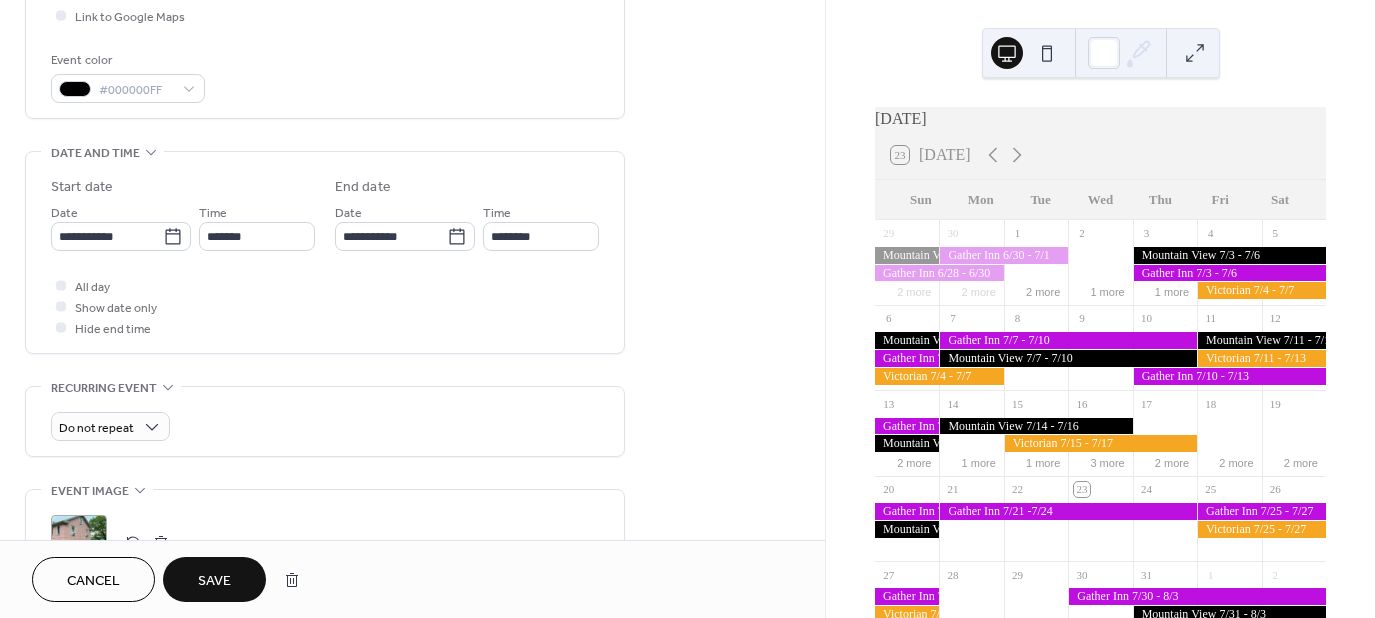 type on "**********" 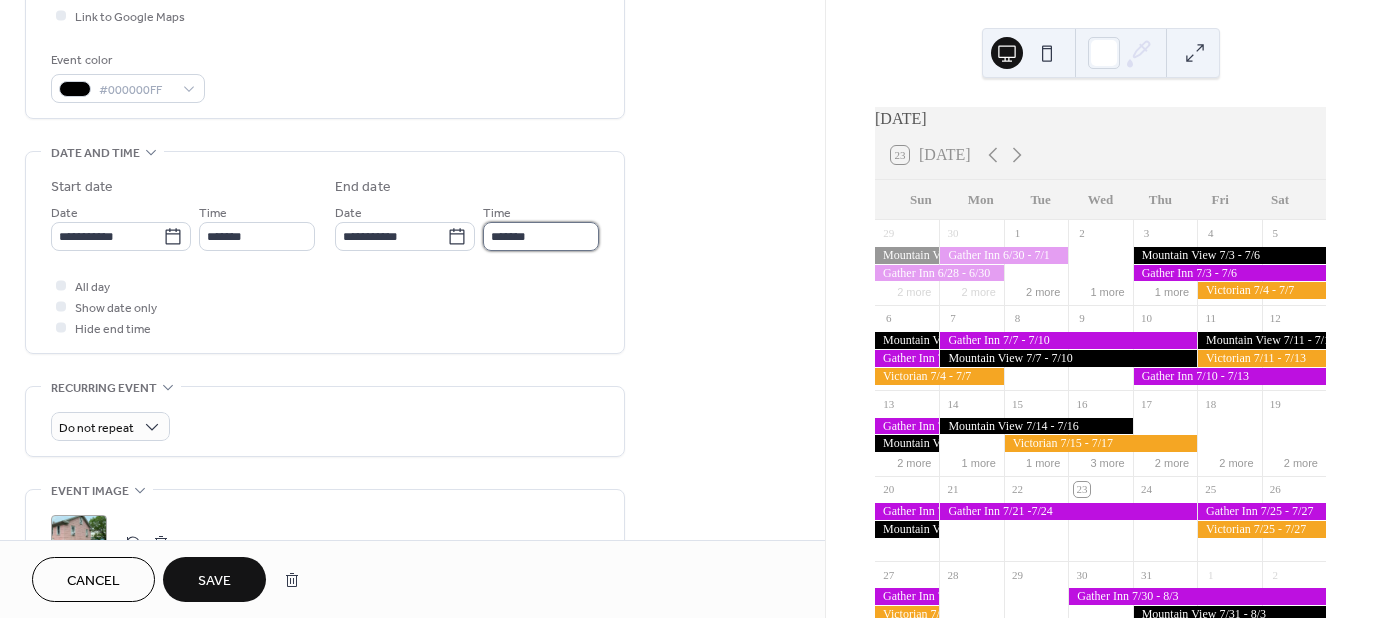click on "*******" at bounding box center [541, 236] 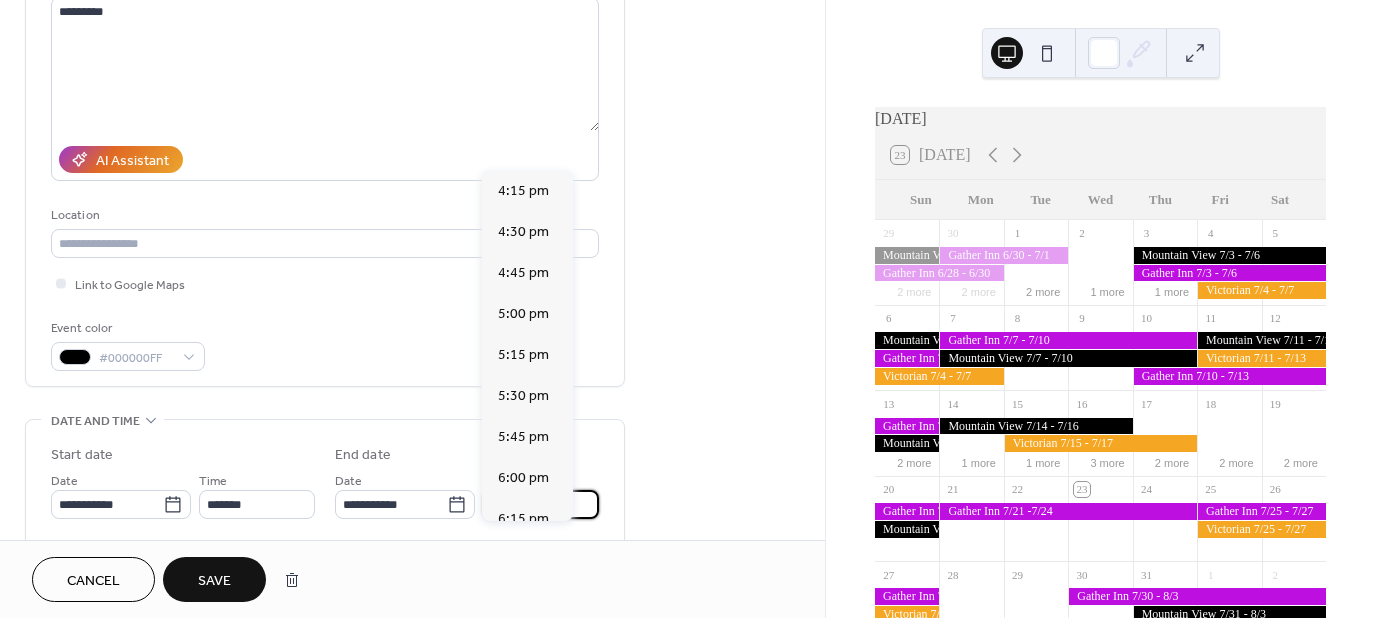 scroll, scrollTop: 200, scrollLeft: 0, axis: vertical 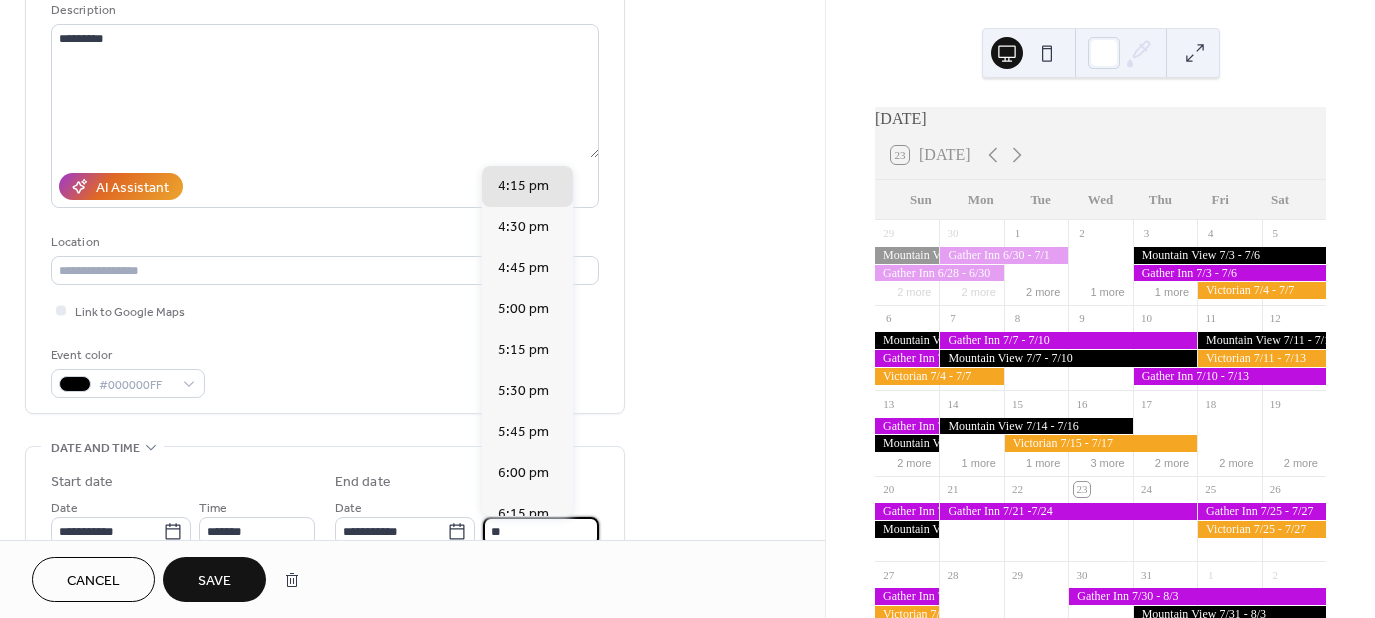 type on "*" 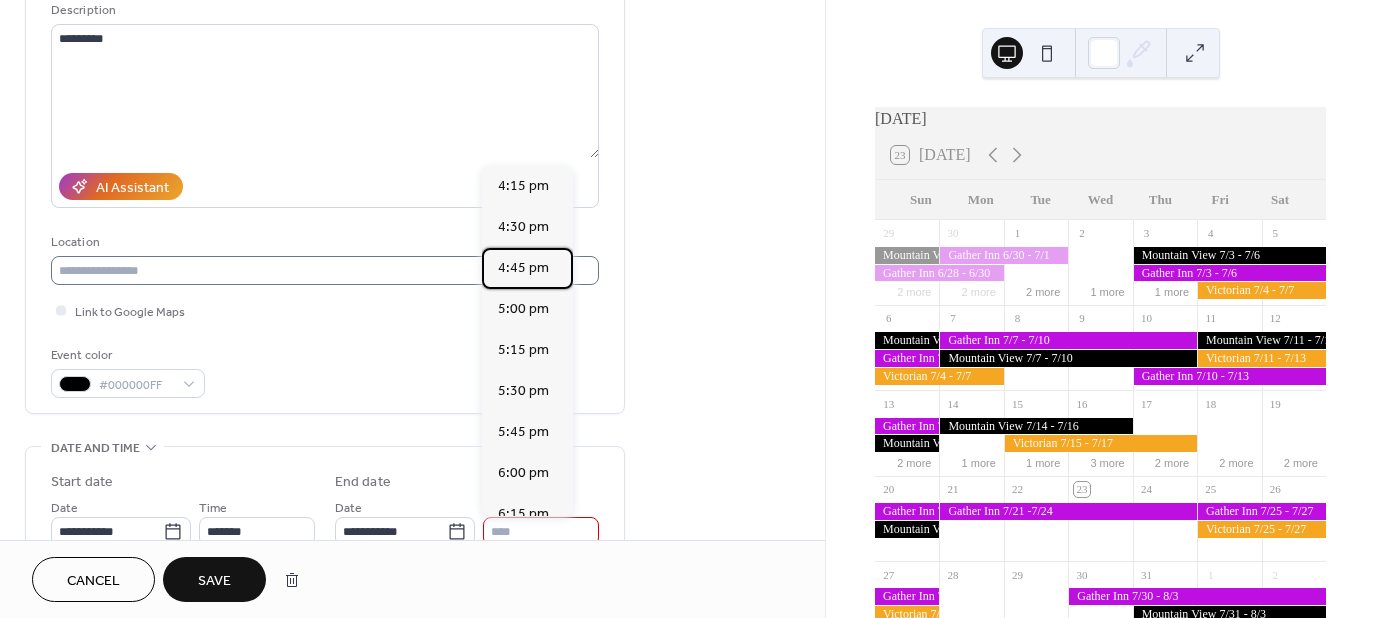 click on "4:45 pm" at bounding box center (527, 268) 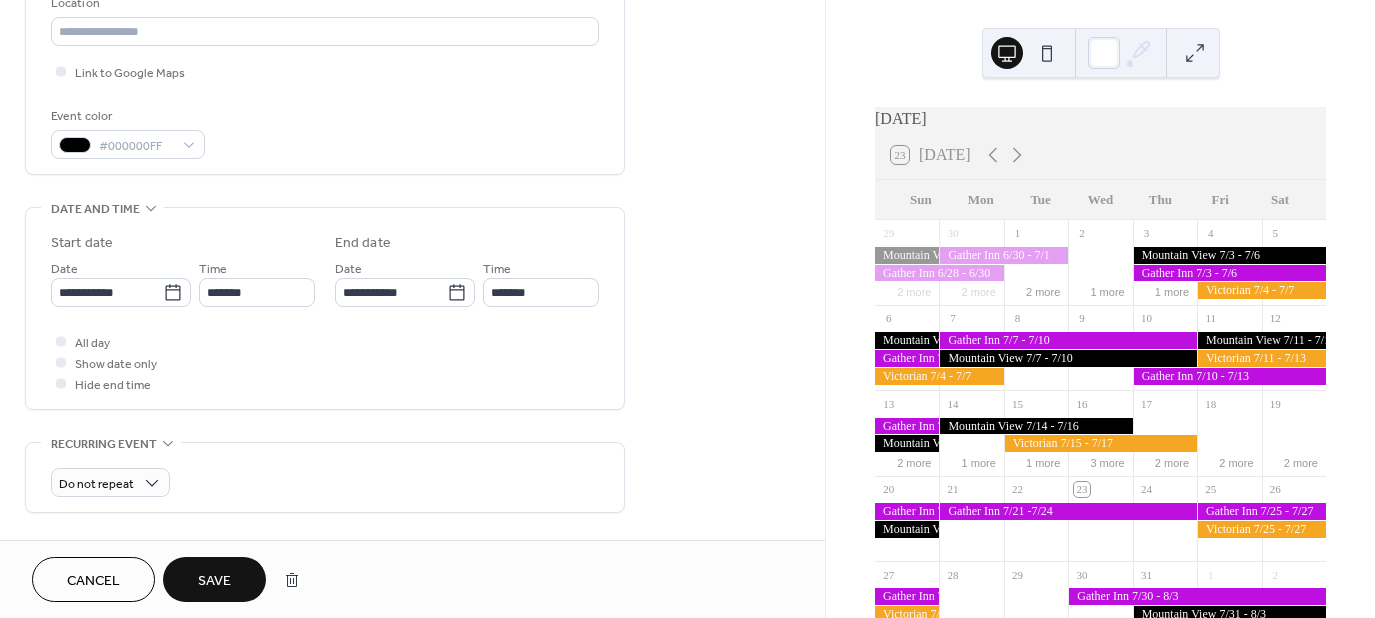 scroll, scrollTop: 505, scrollLeft: 0, axis: vertical 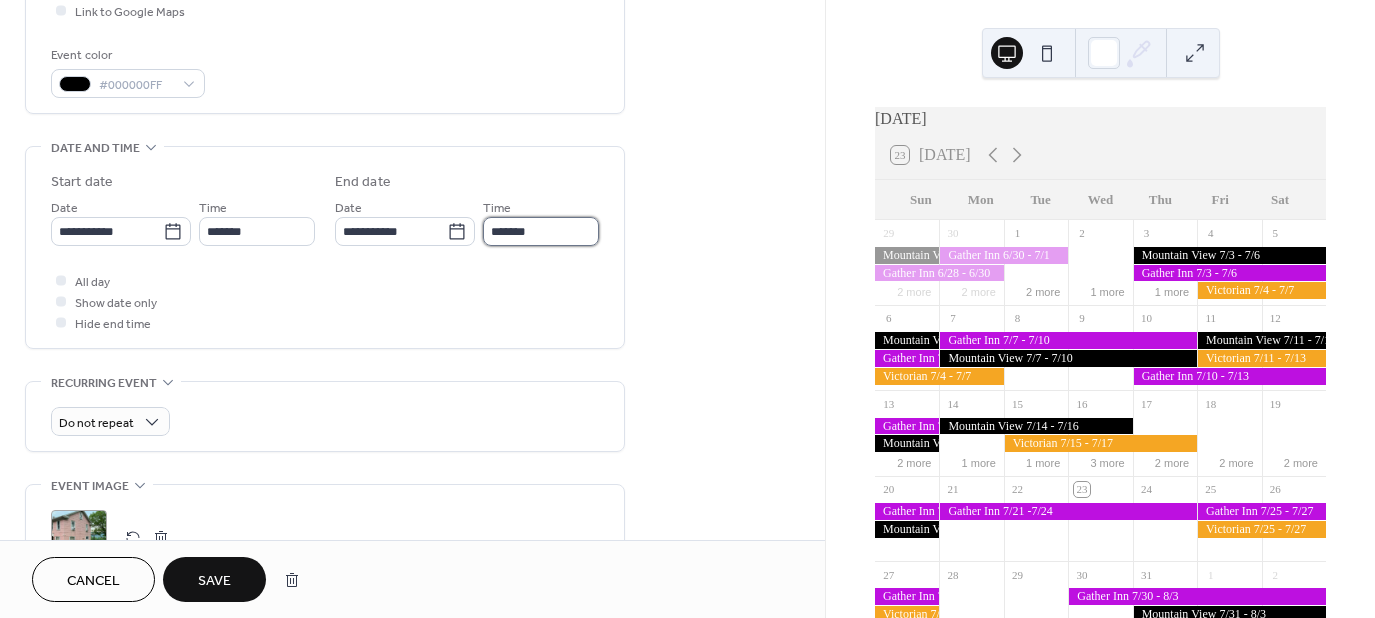 click on "*******" at bounding box center (541, 231) 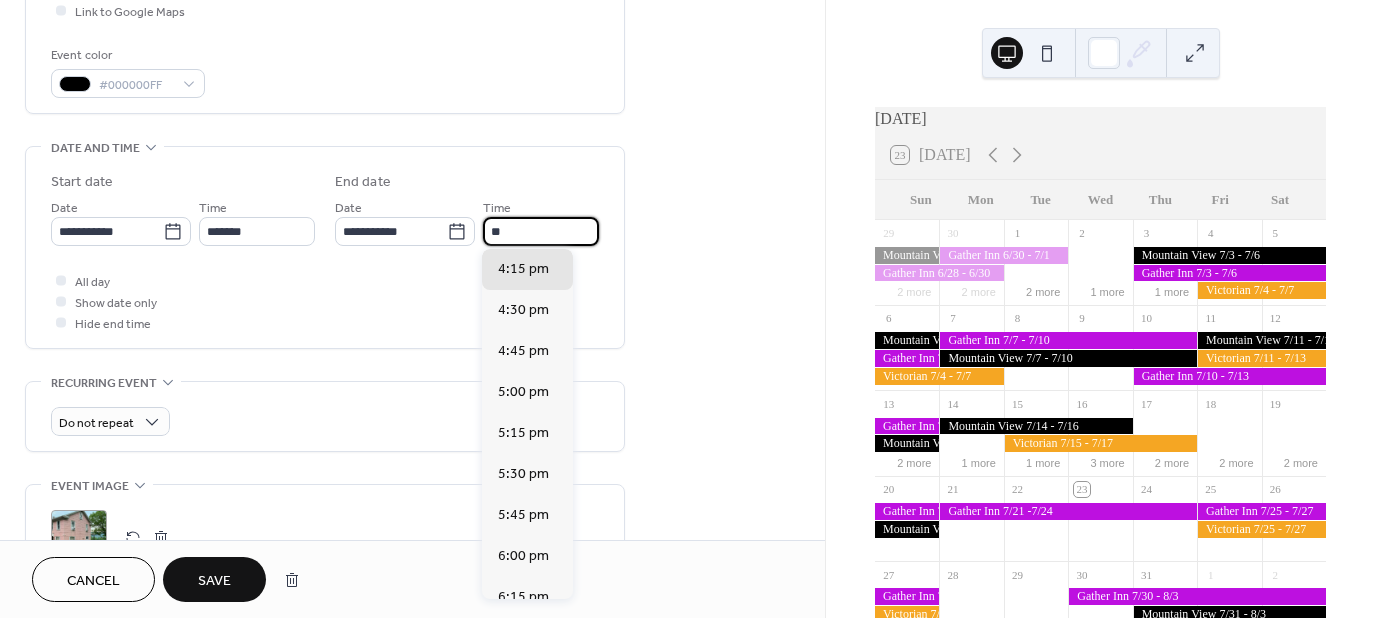 type on "*" 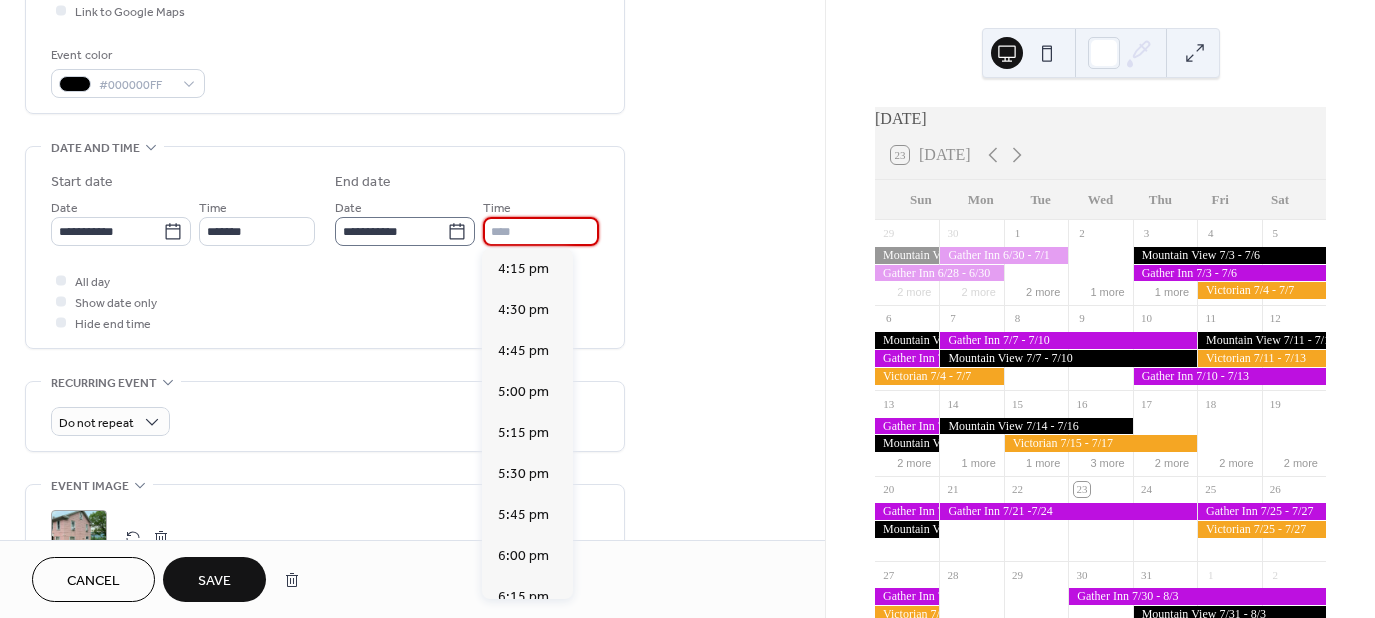 type on "*******" 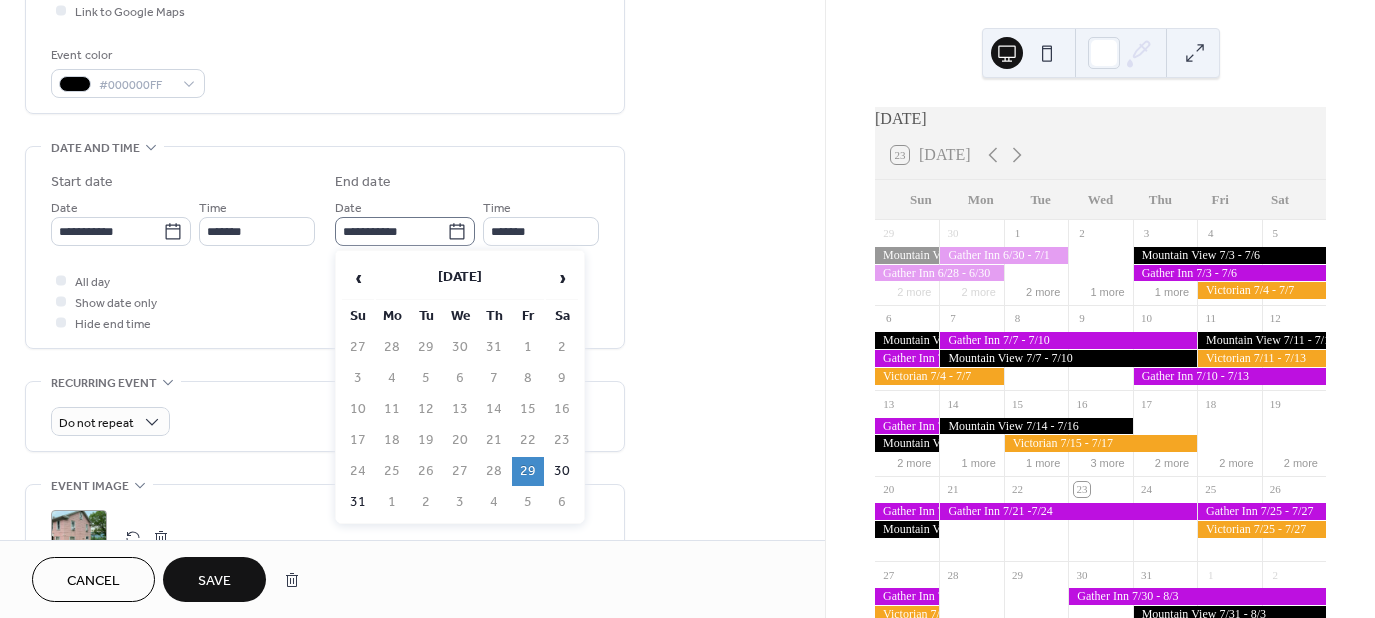 click 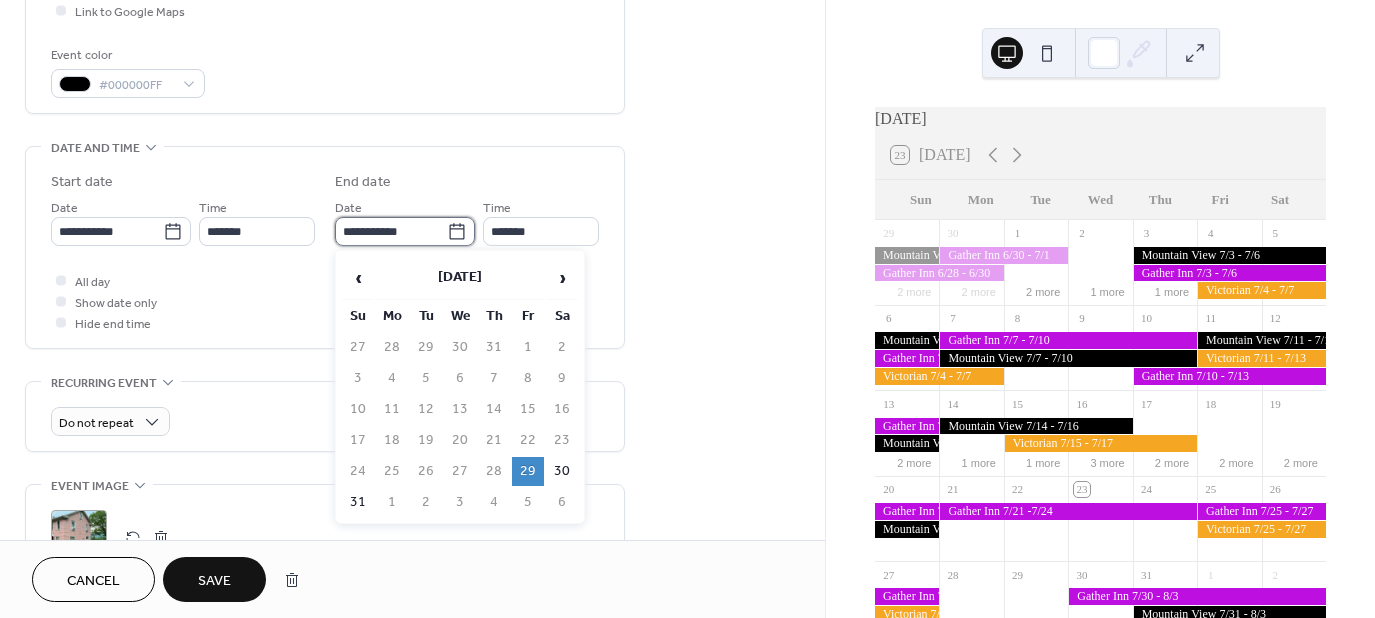 click on "**********" at bounding box center [391, 231] 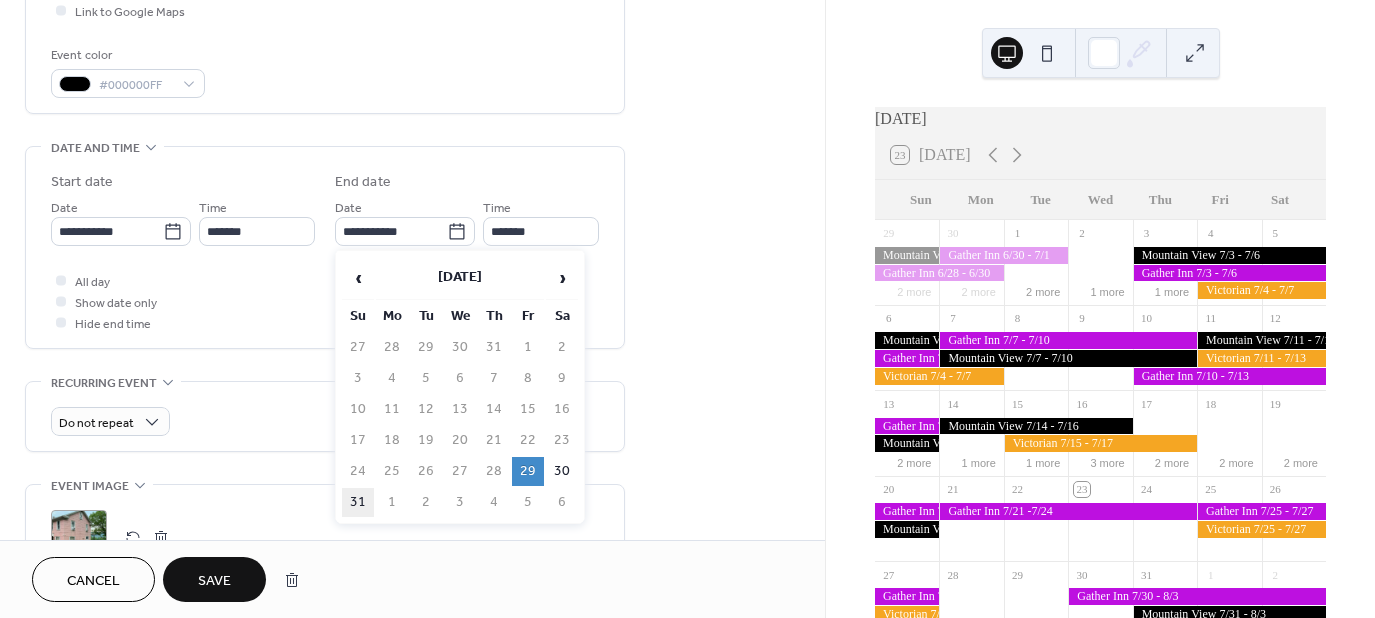 click on "31" at bounding box center [358, 502] 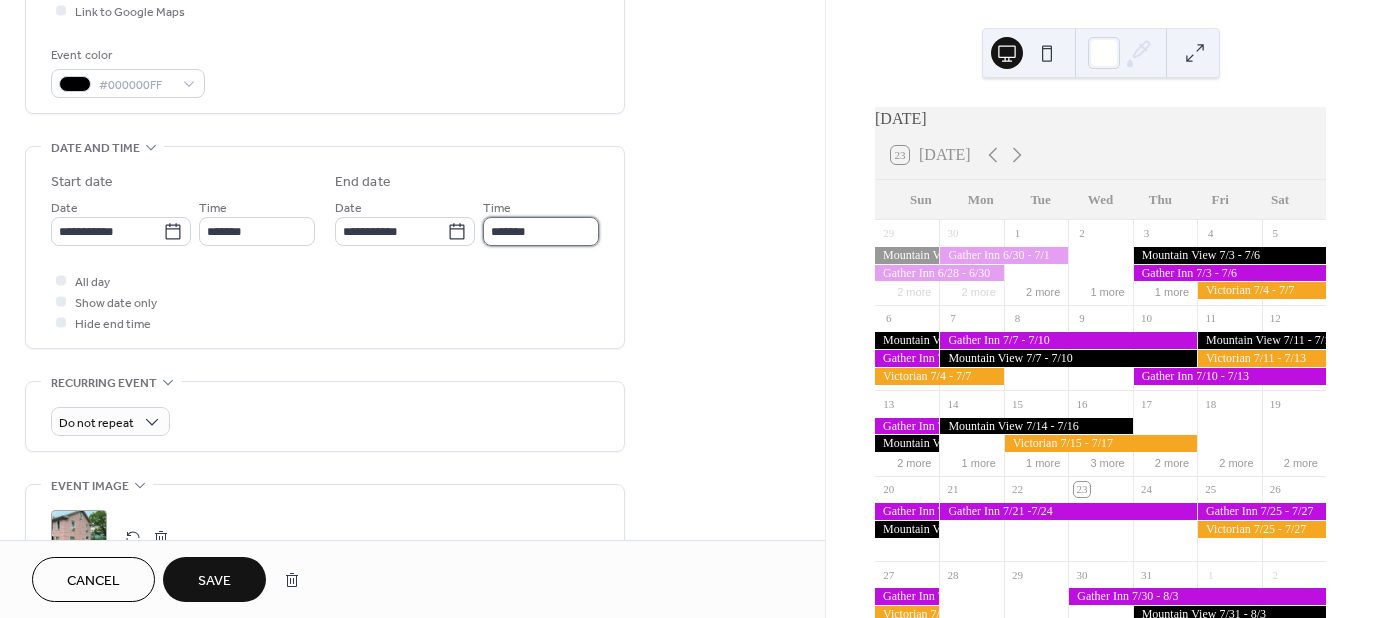 click on "*******" at bounding box center (541, 231) 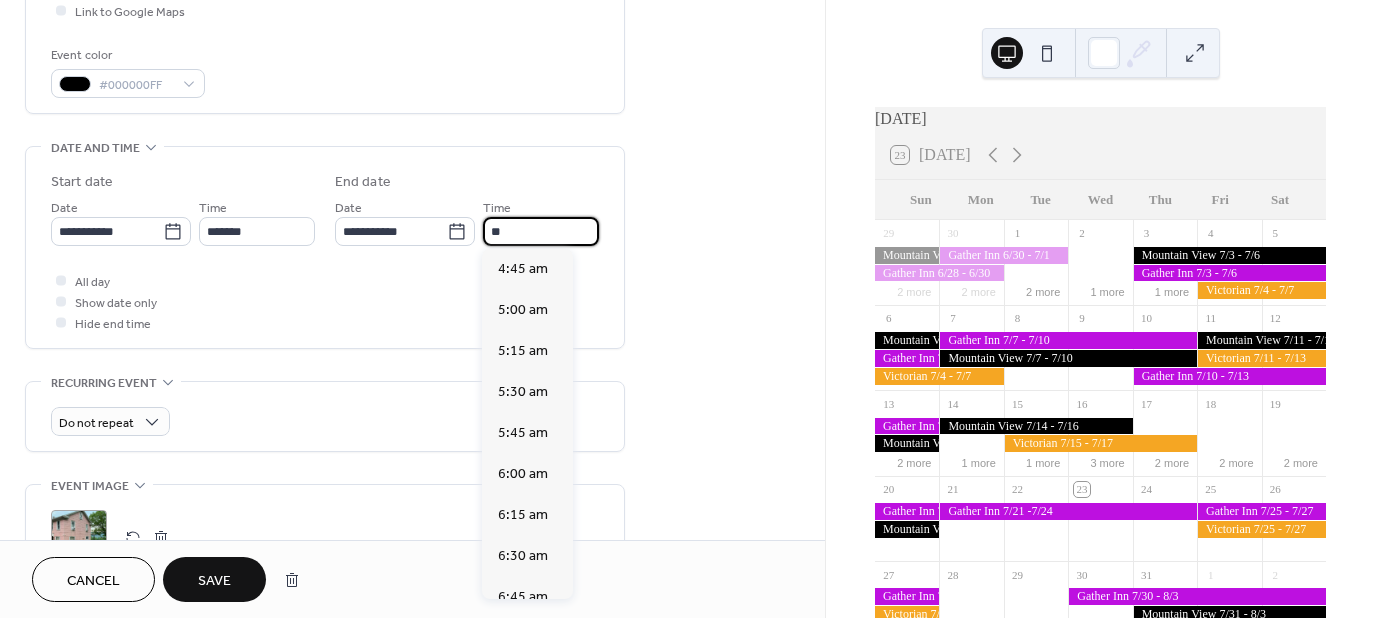 scroll, scrollTop: 656, scrollLeft: 0, axis: vertical 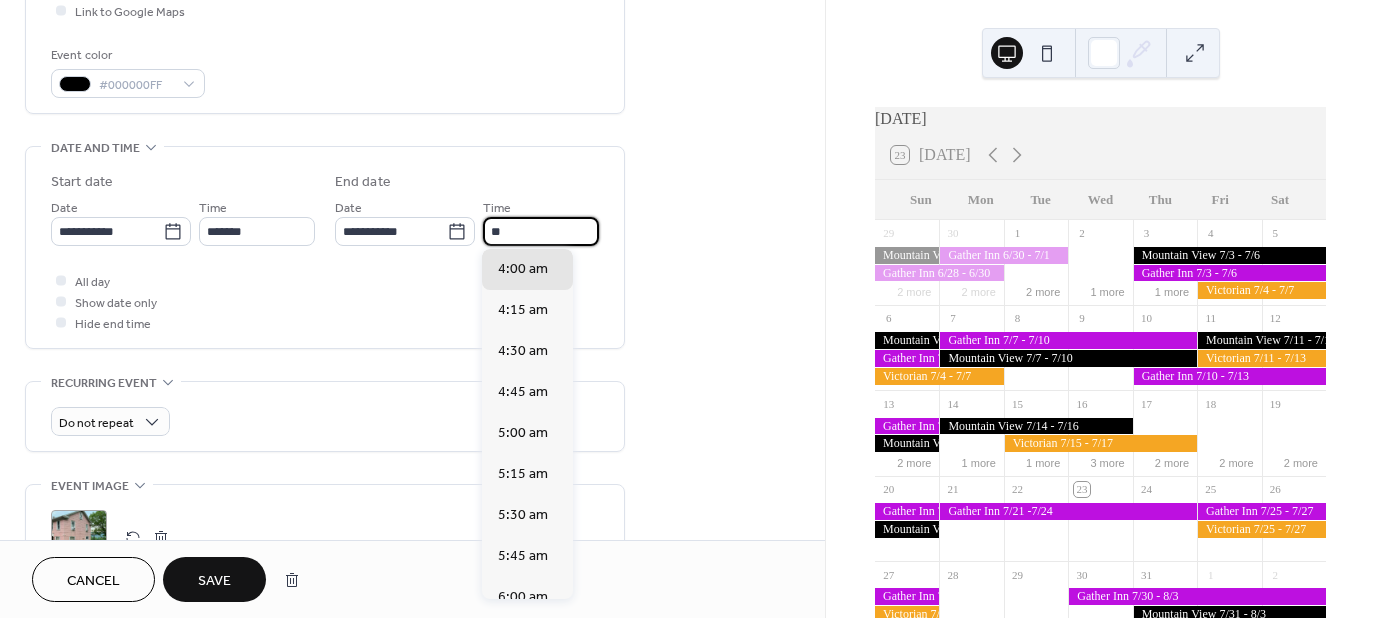 type on "*" 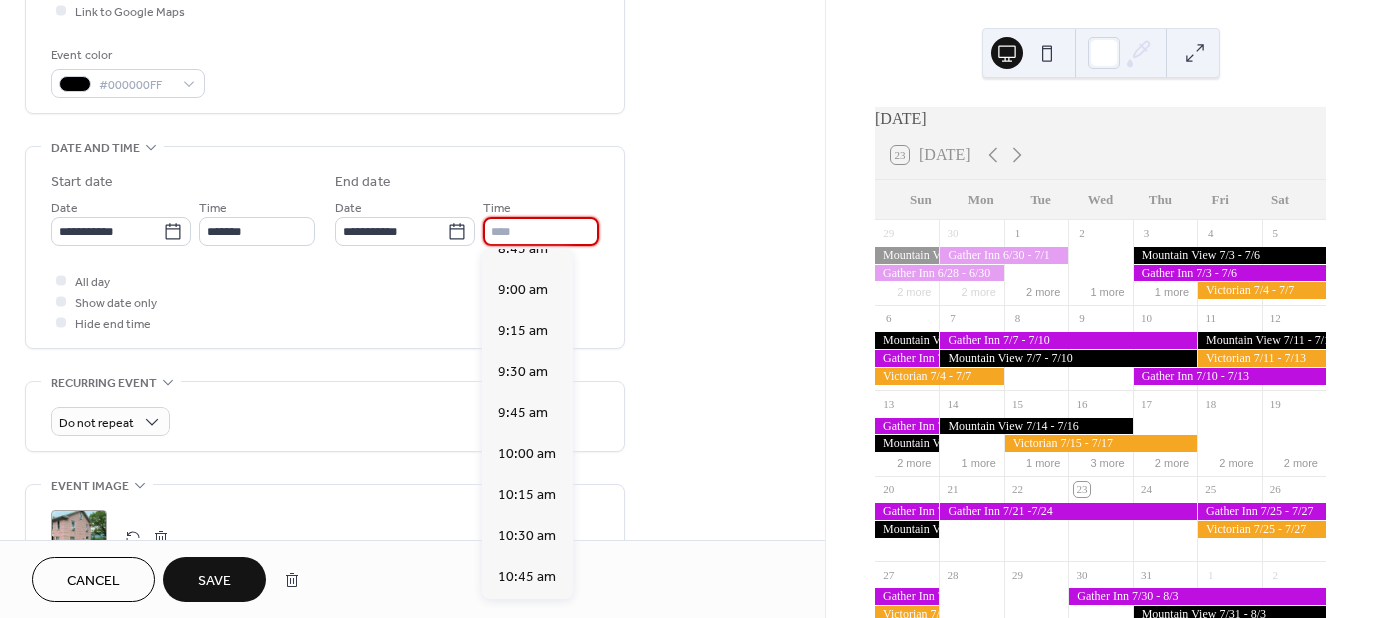 scroll, scrollTop: 1456, scrollLeft: 0, axis: vertical 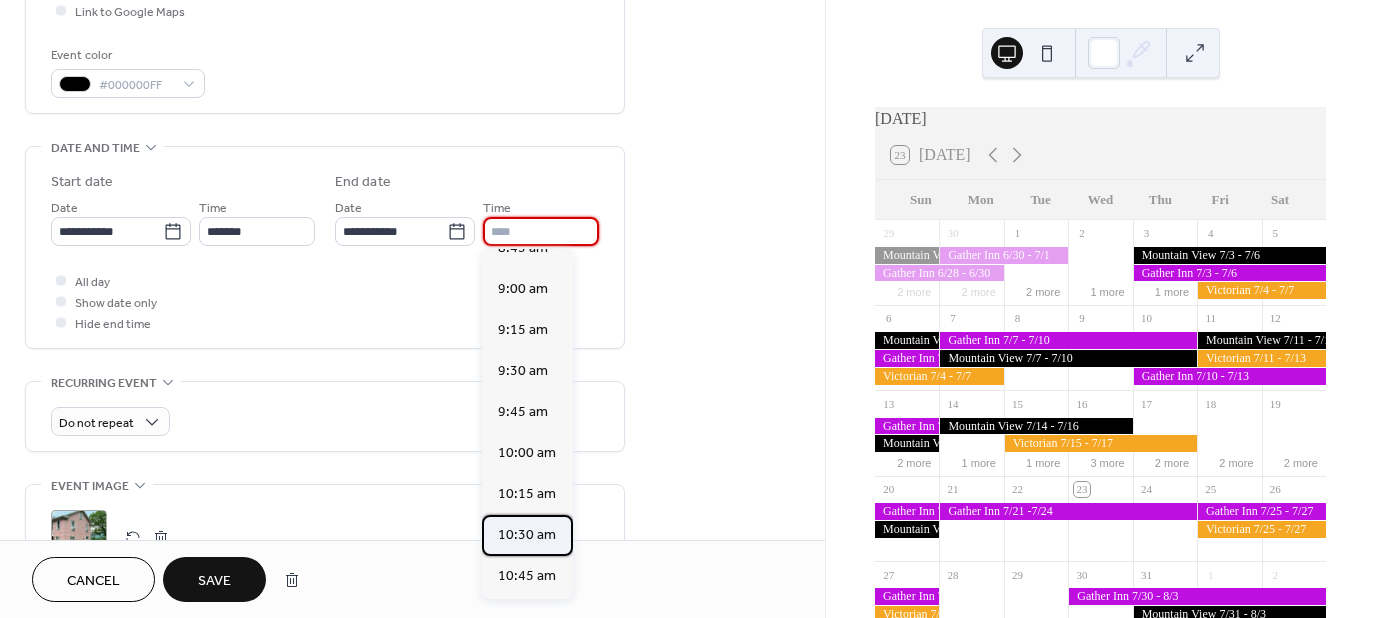 click on "10:30 am" at bounding box center (527, 534) 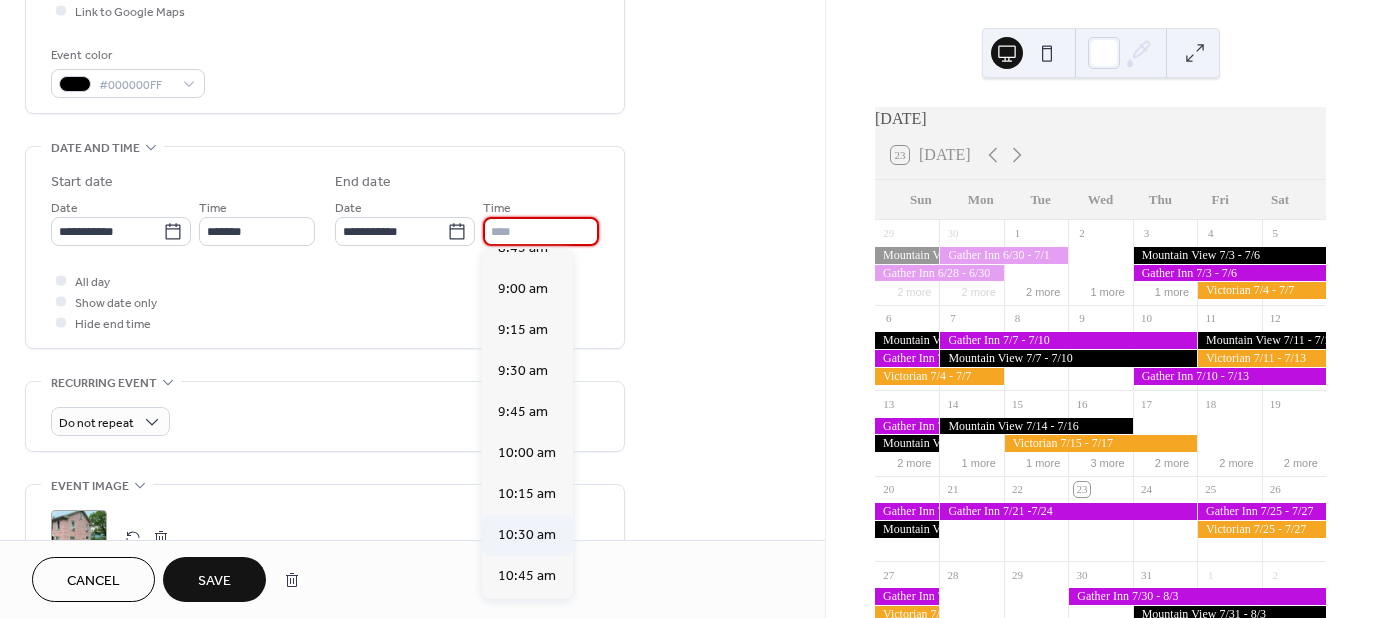 type on "********" 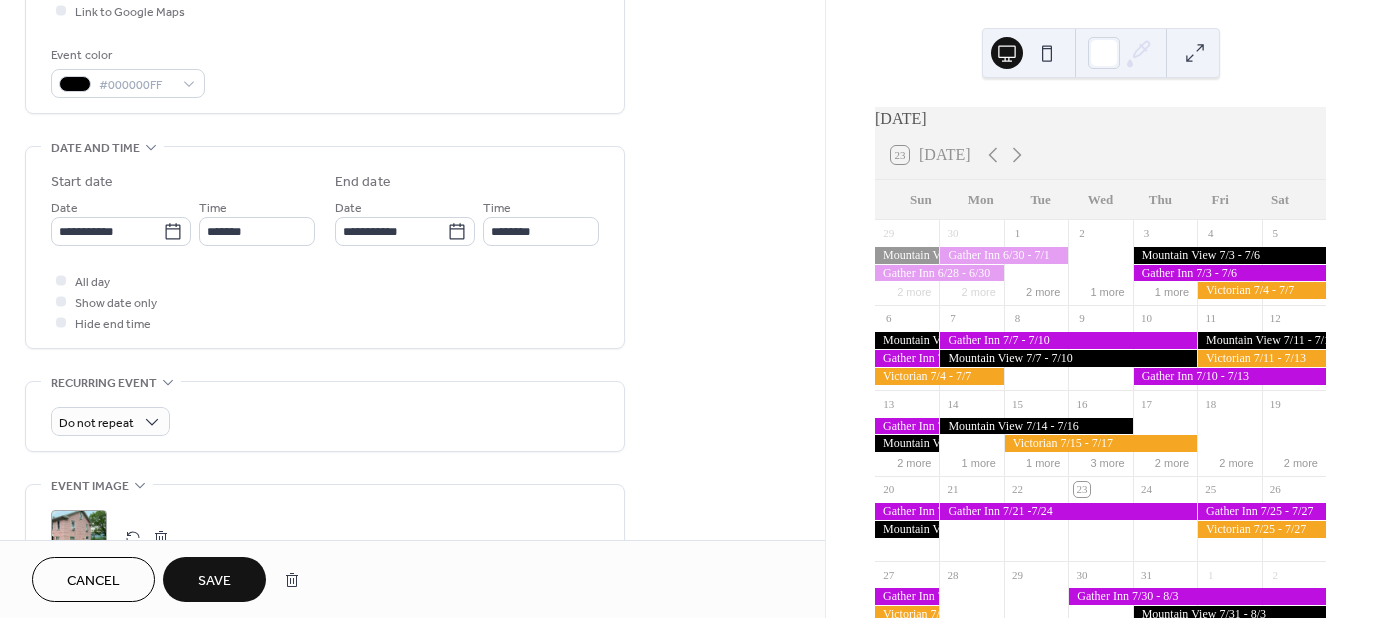 click on "**********" at bounding box center (412, 215) 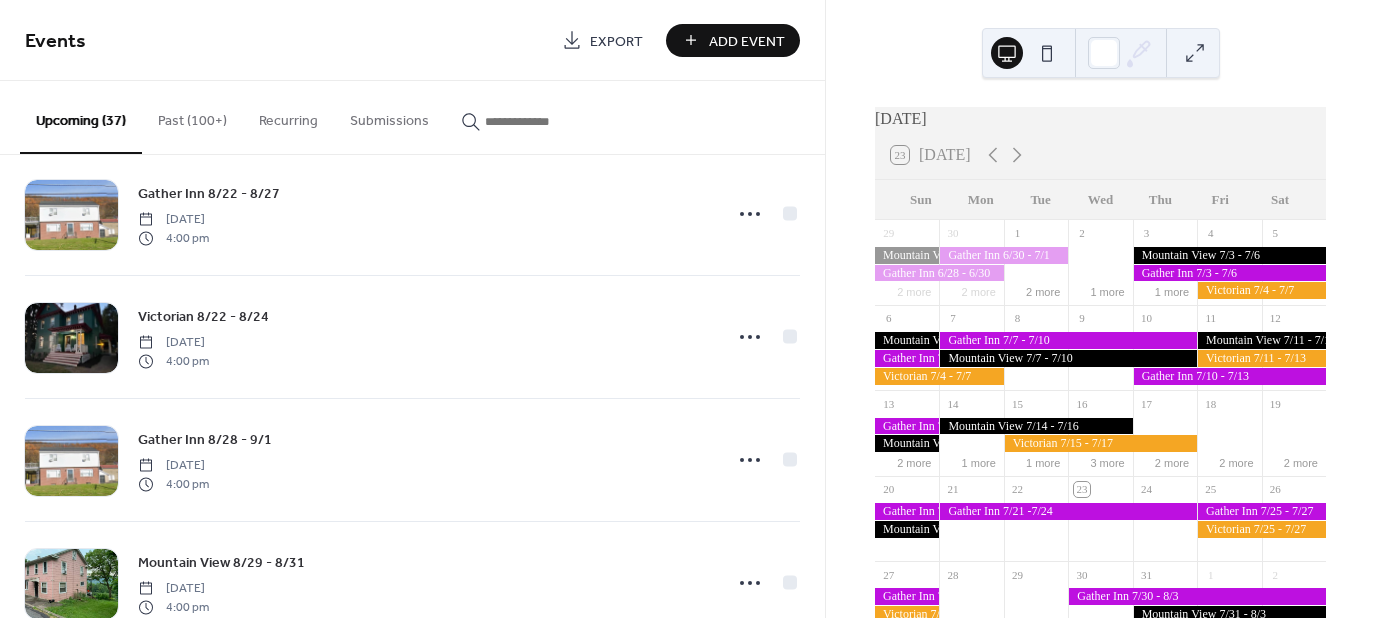 scroll, scrollTop: 1800, scrollLeft: 0, axis: vertical 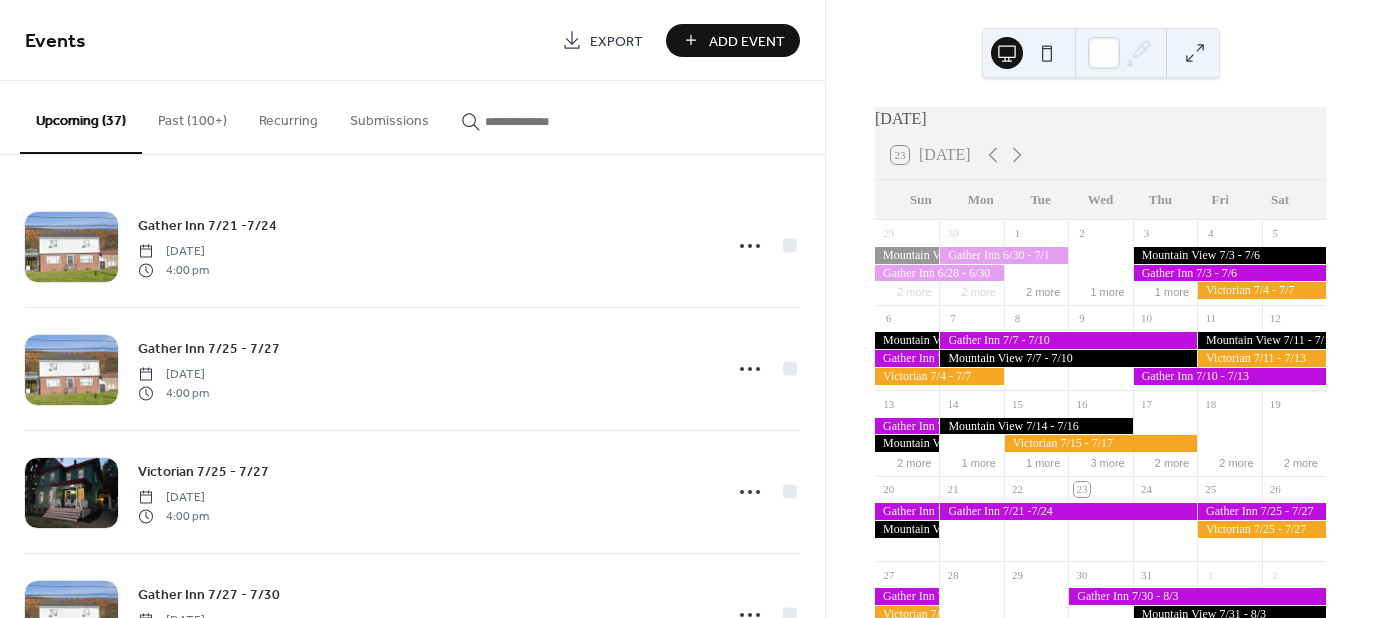 click on "Add Event" at bounding box center (747, 41) 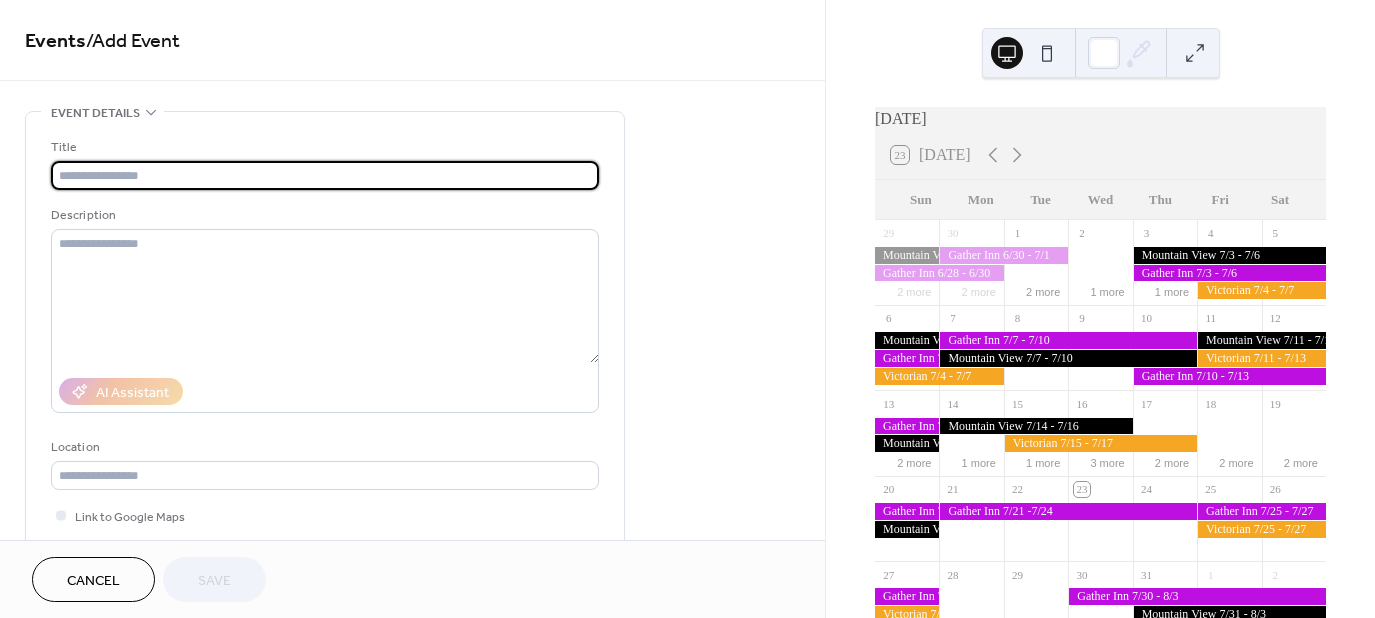 click at bounding box center (325, 175) 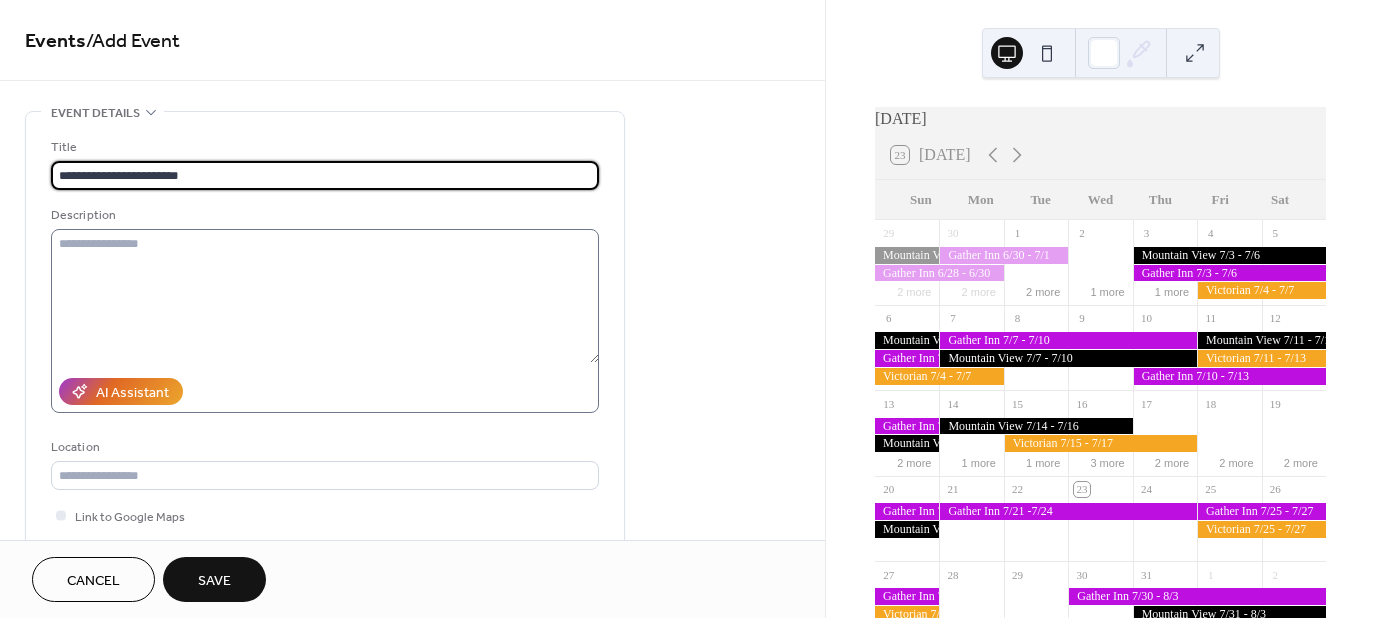 type on "**********" 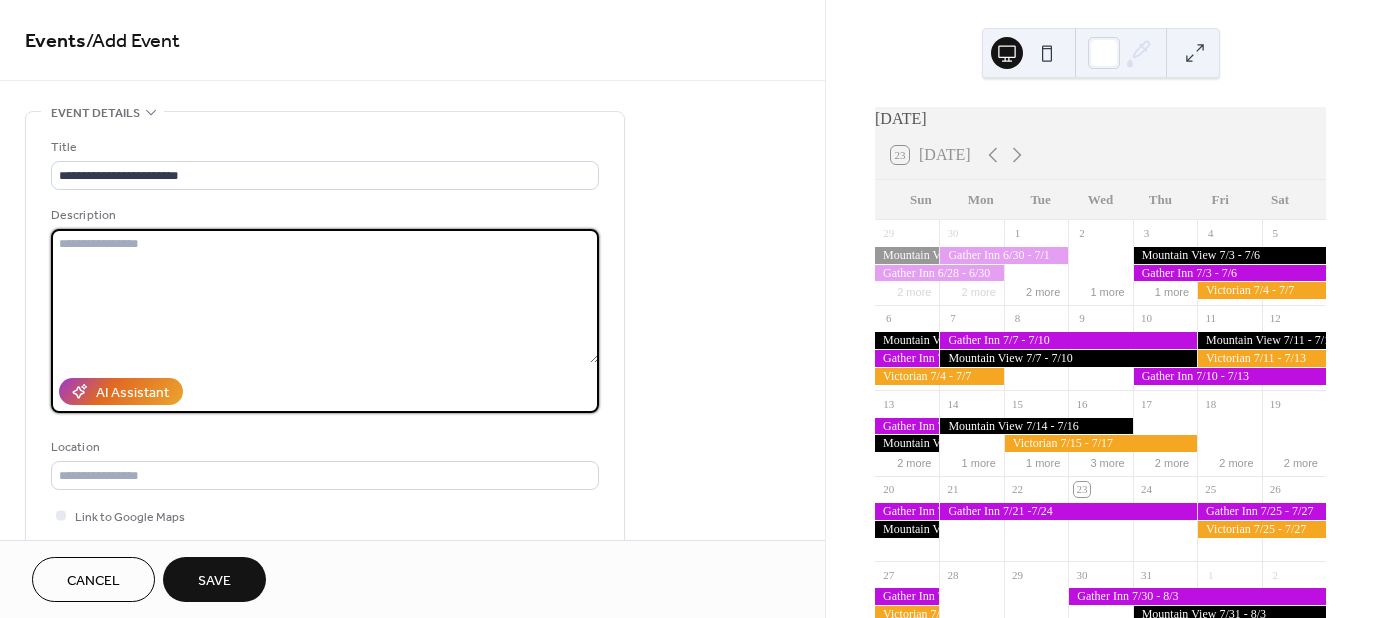 click at bounding box center (325, 296) 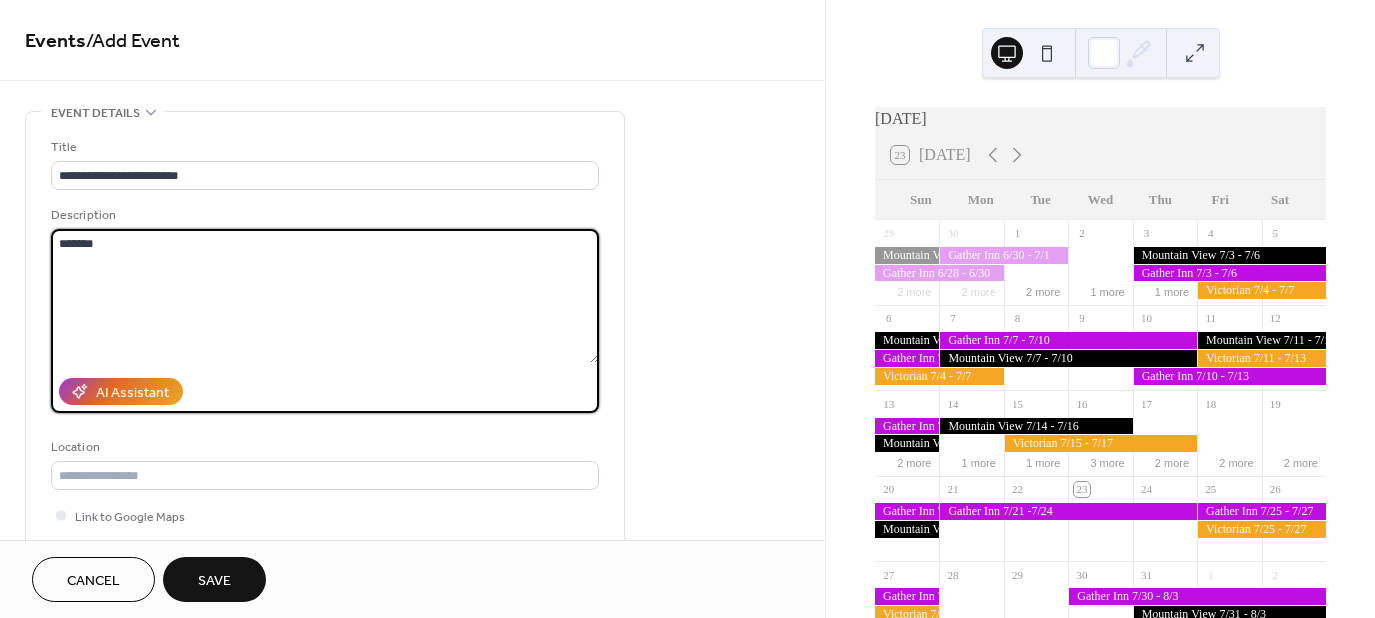 type on "*******" 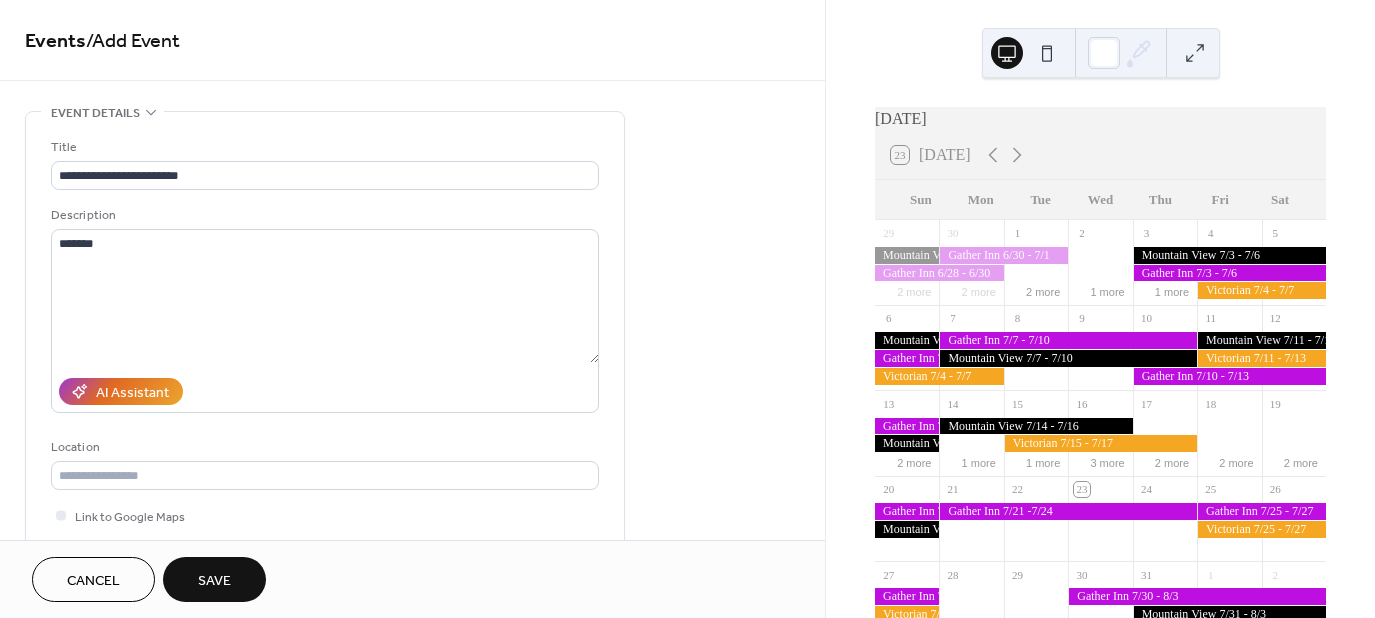 click on "Location" at bounding box center [323, 447] 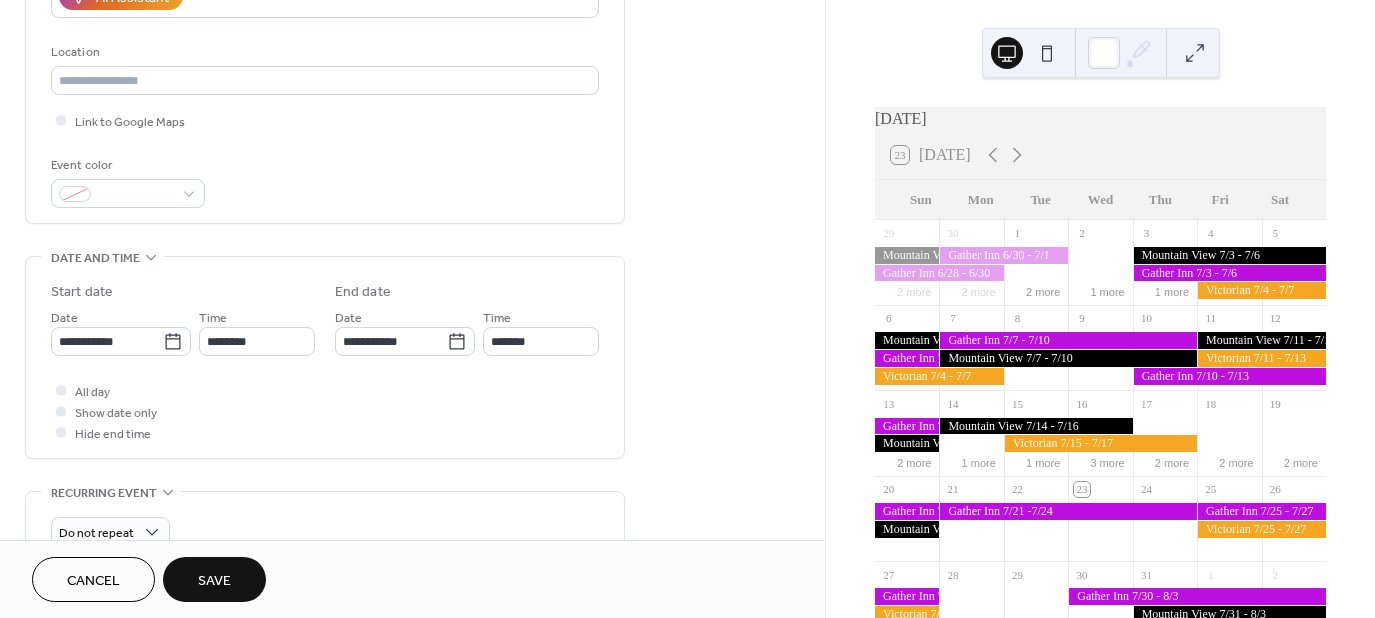 scroll, scrollTop: 400, scrollLeft: 0, axis: vertical 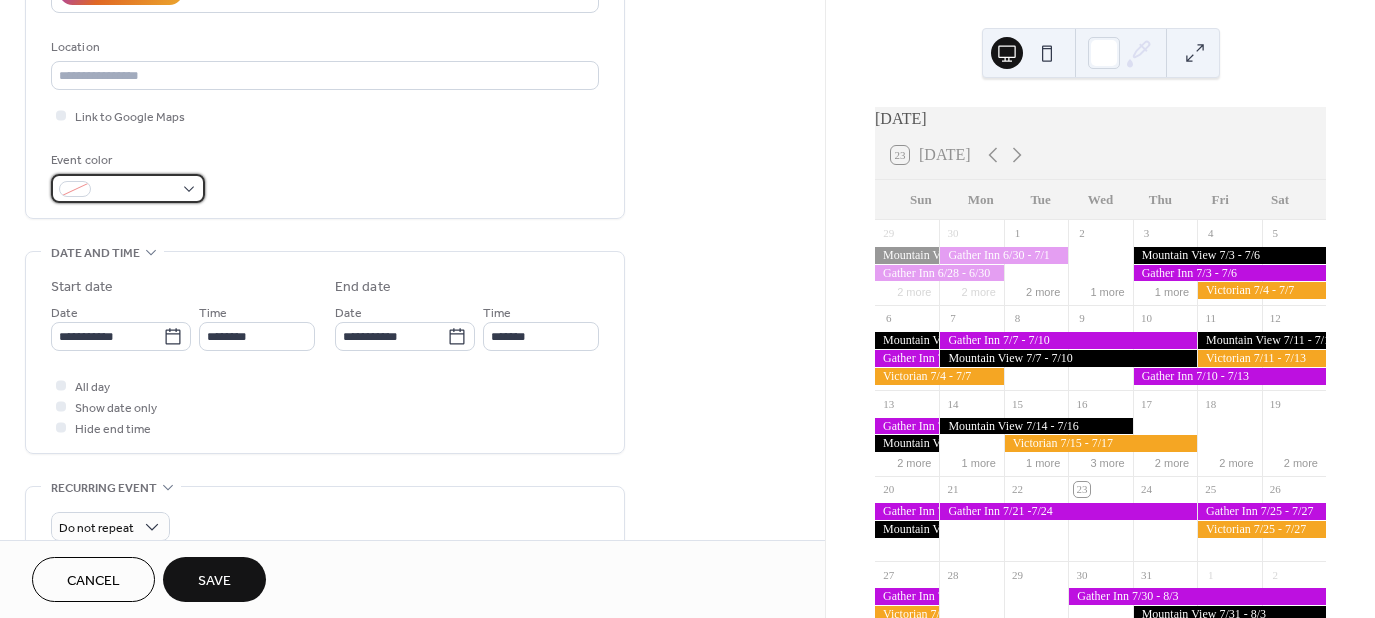 click at bounding box center (128, 188) 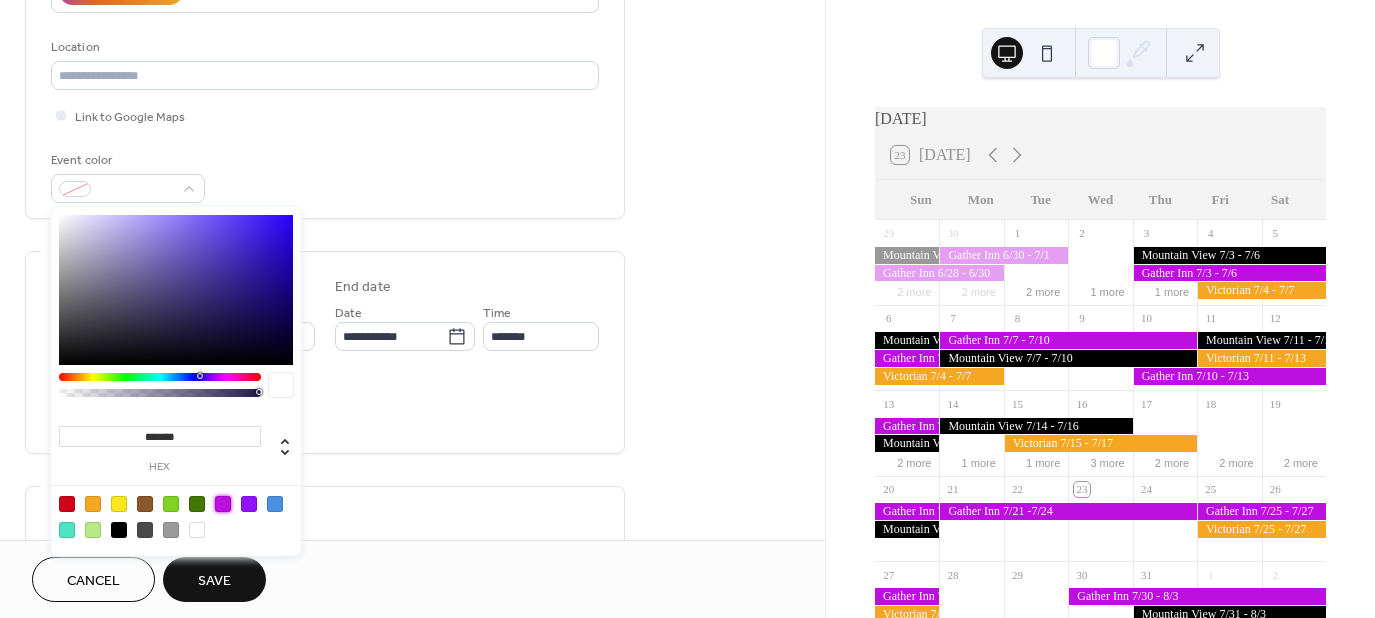 click at bounding box center [223, 504] 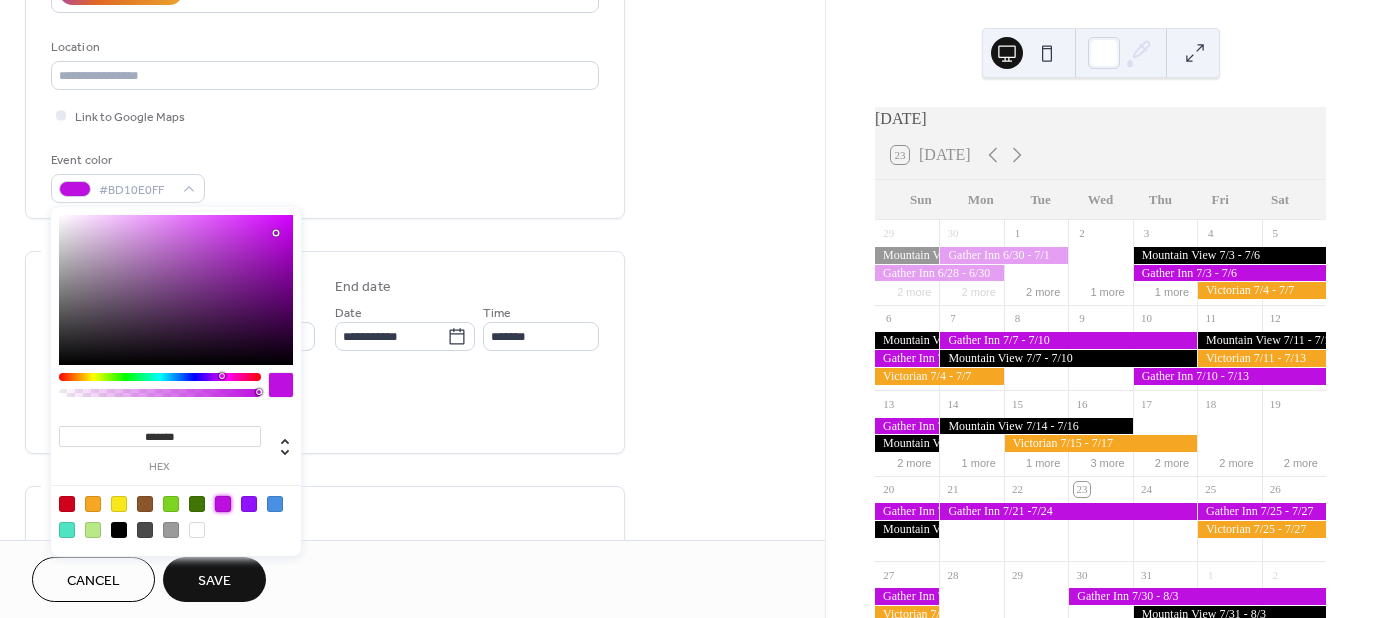 click on "**********" at bounding box center [325, 310] 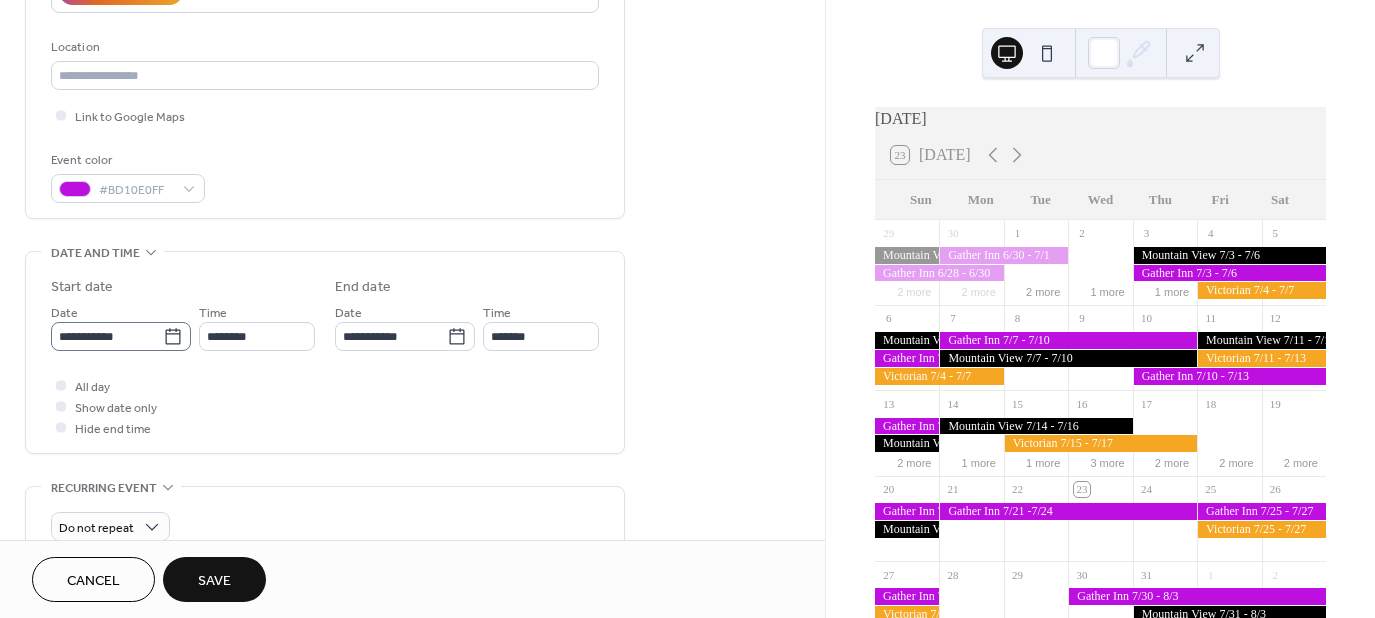 click 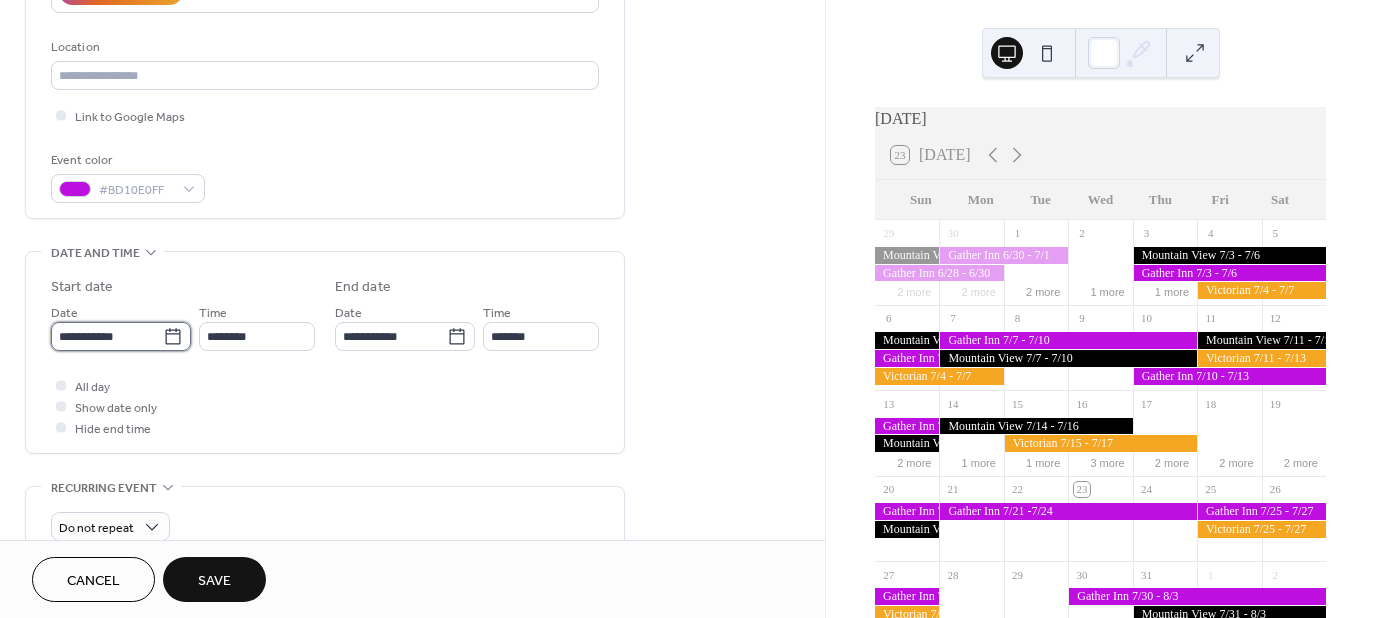 click on "**********" at bounding box center (107, 336) 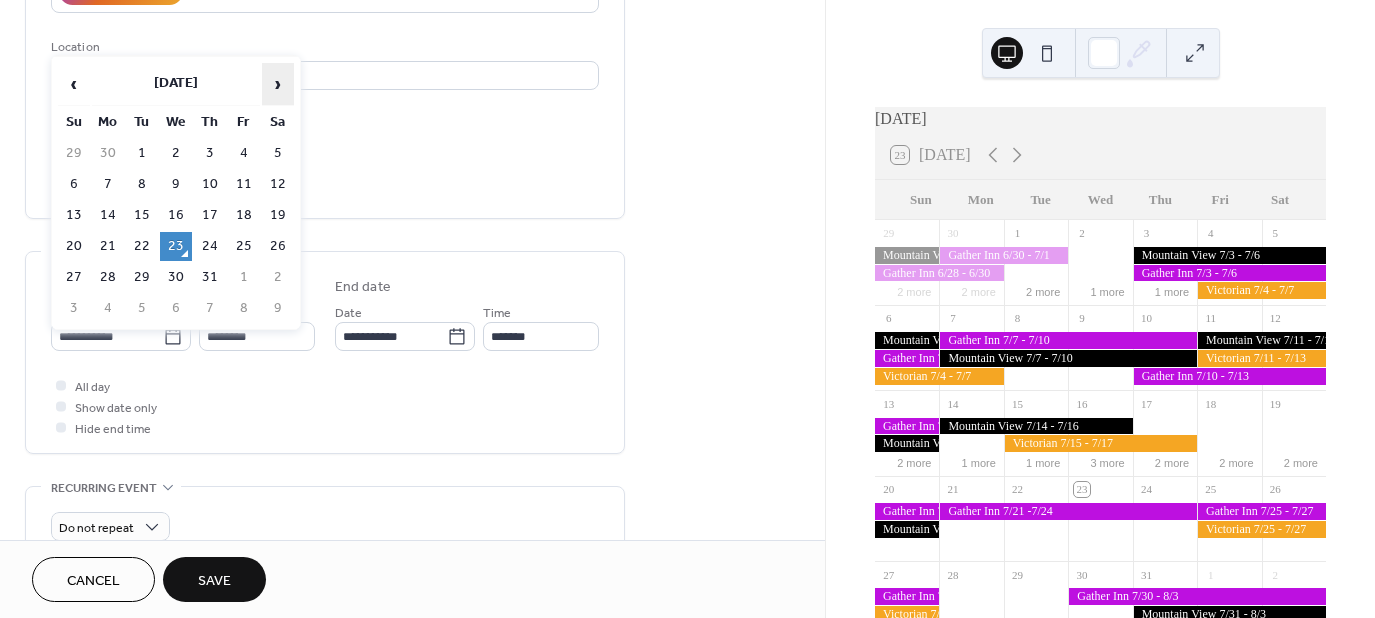 click on "›" at bounding box center [278, 84] 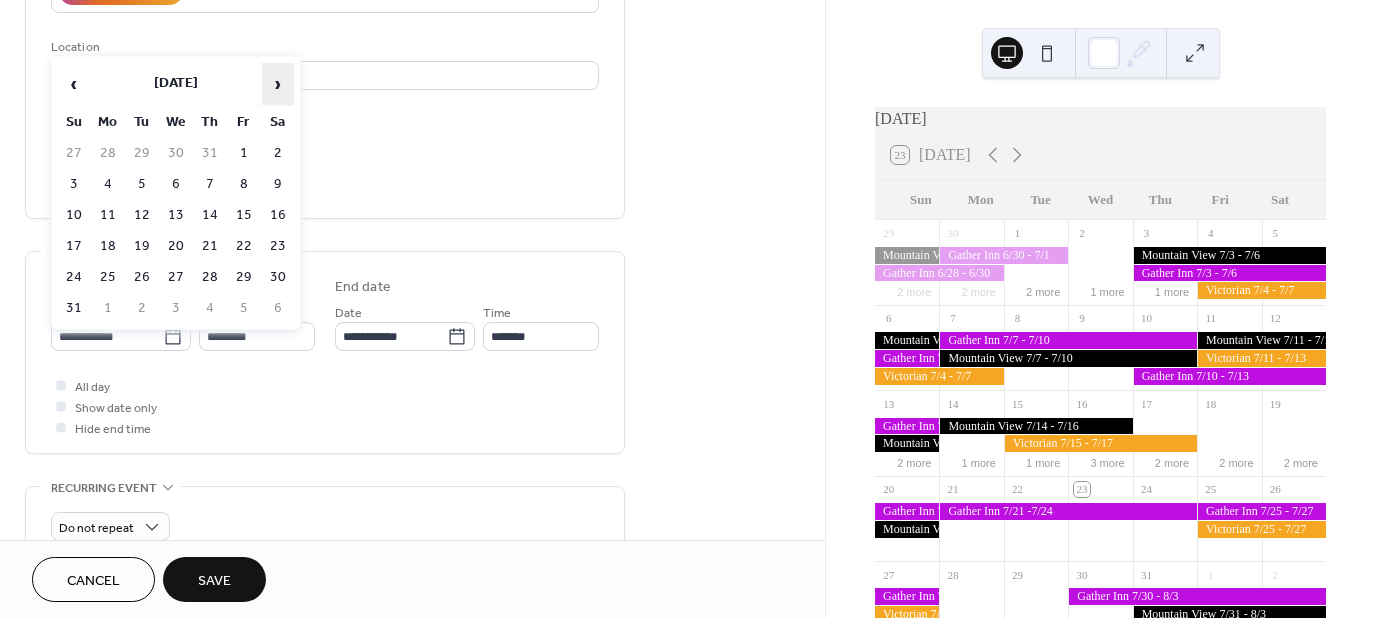 click on "›" at bounding box center (278, 84) 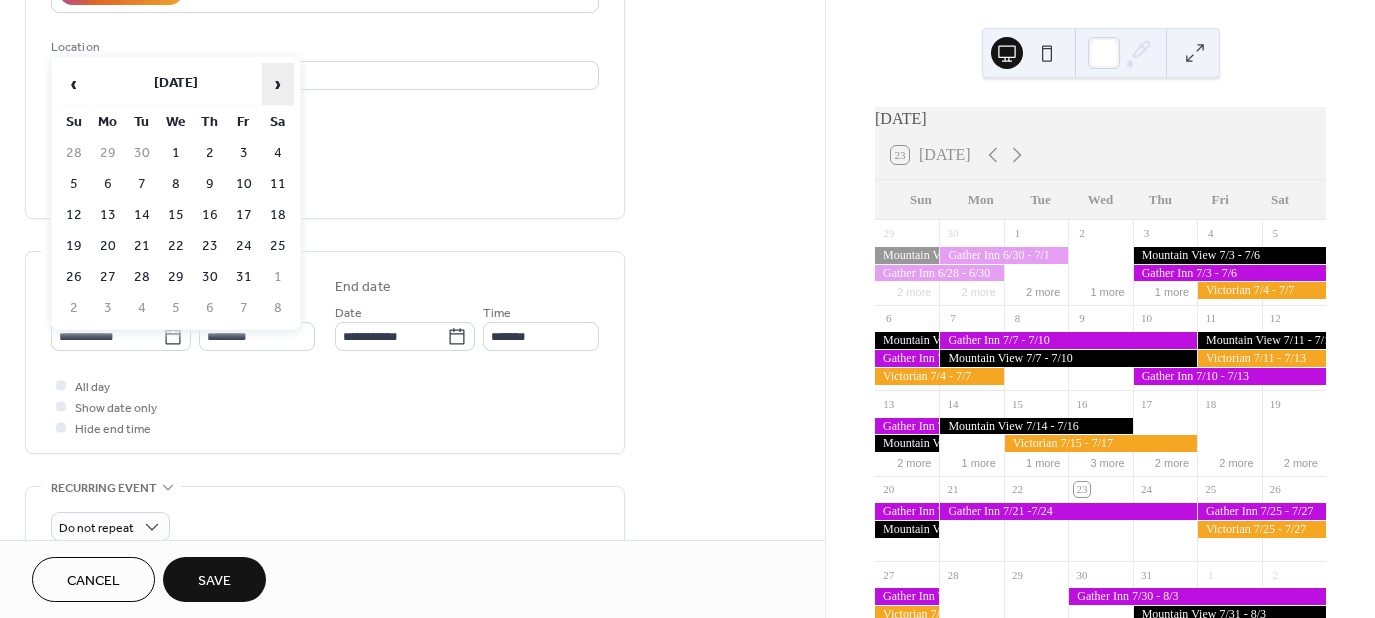 click on "›" at bounding box center [278, 84] 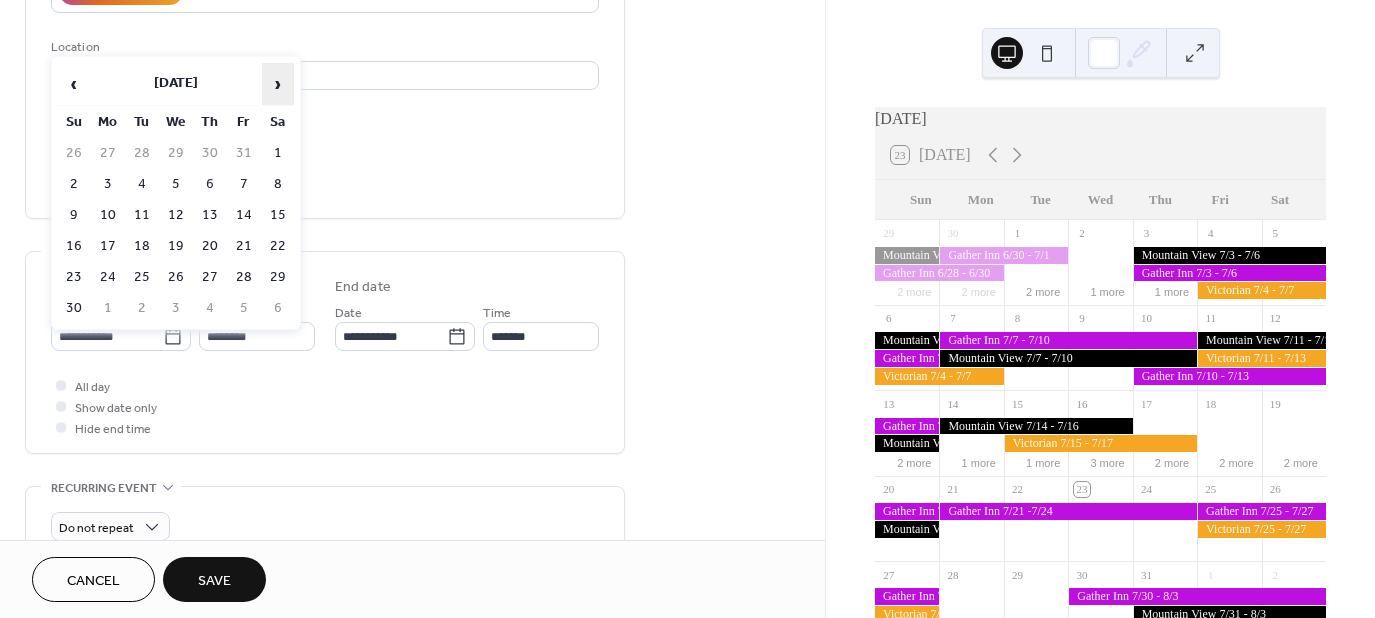 click on "›" at bounding box center (278, 84) 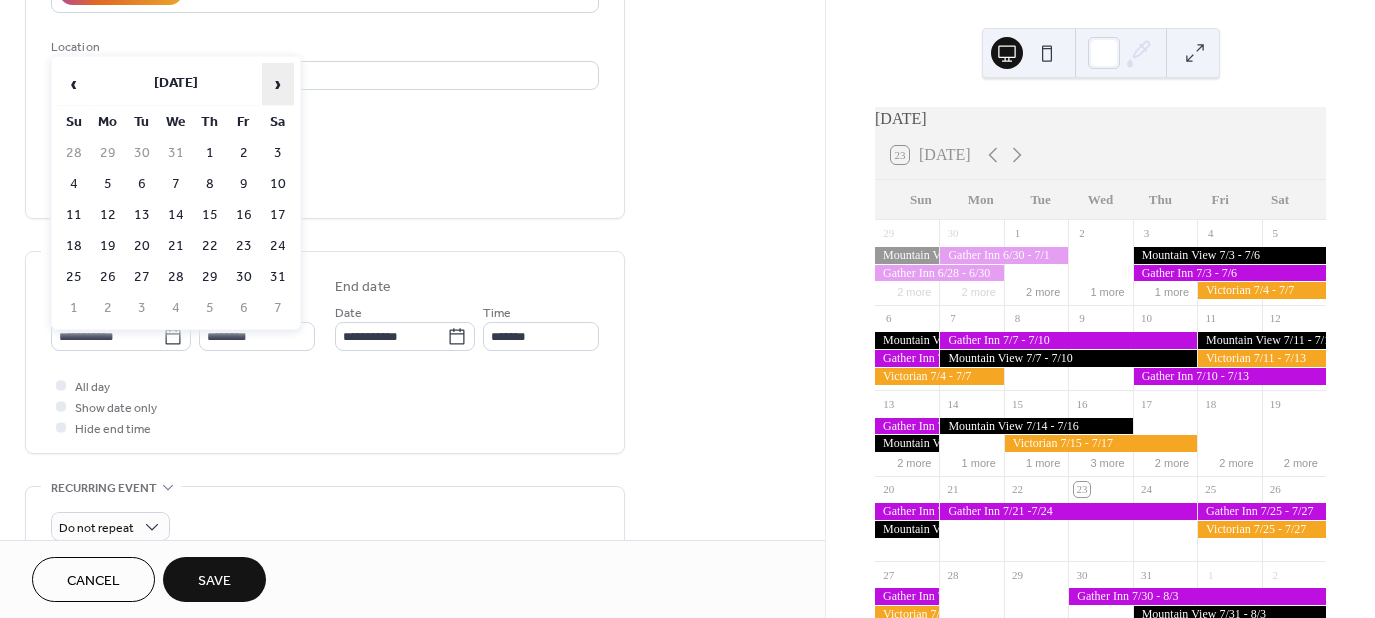 click on "›" at bounding box center [278, 84] 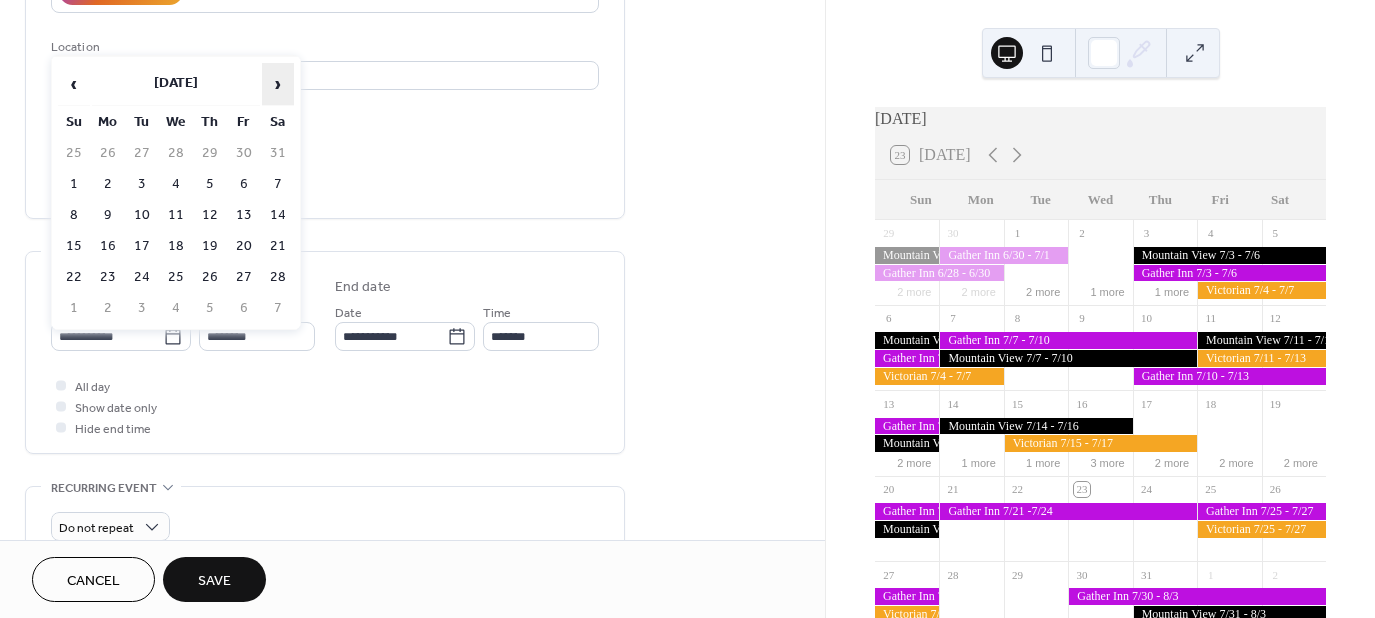 click on "›" at bounding box center [278, 84] 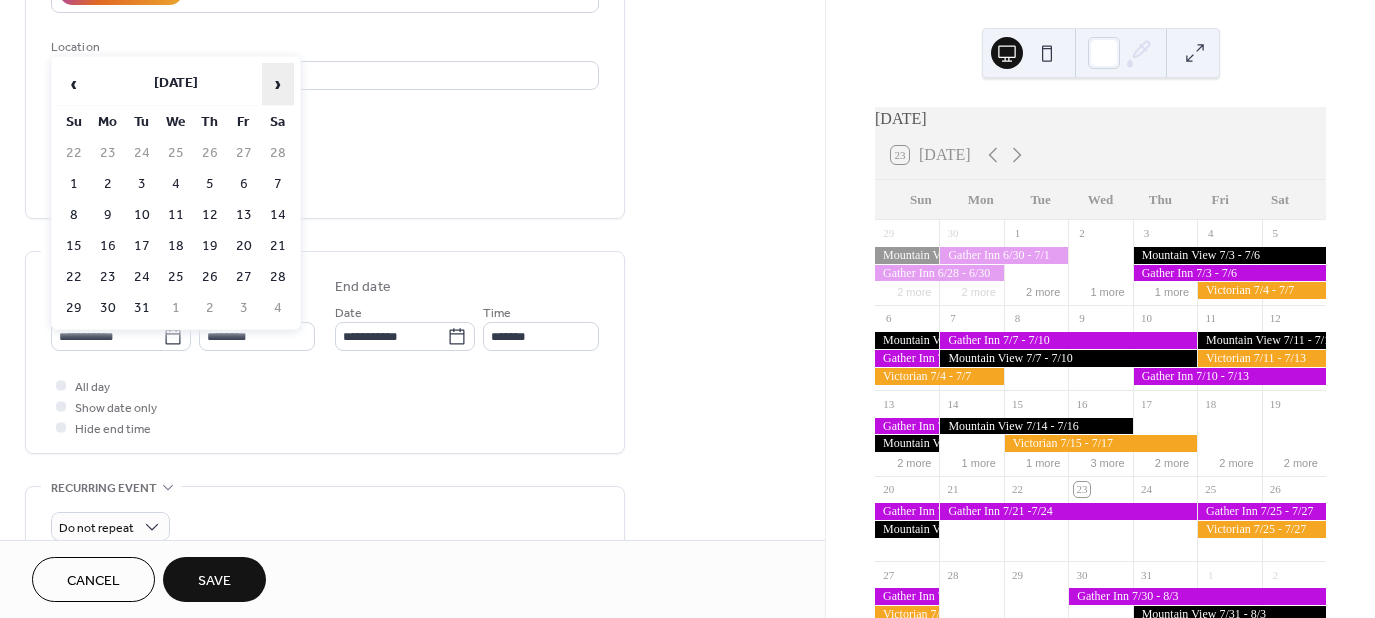 click on "›" at bounding box center (278, 84) 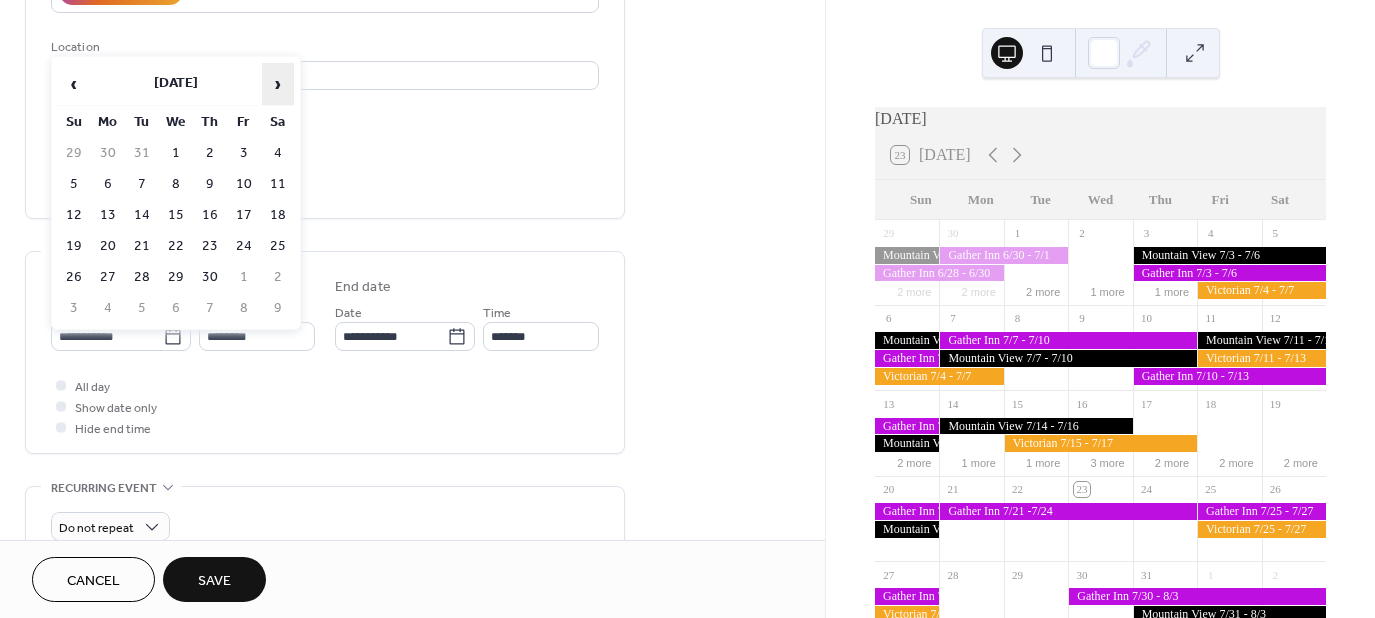 click on "›" at bounding box center [278, 84] 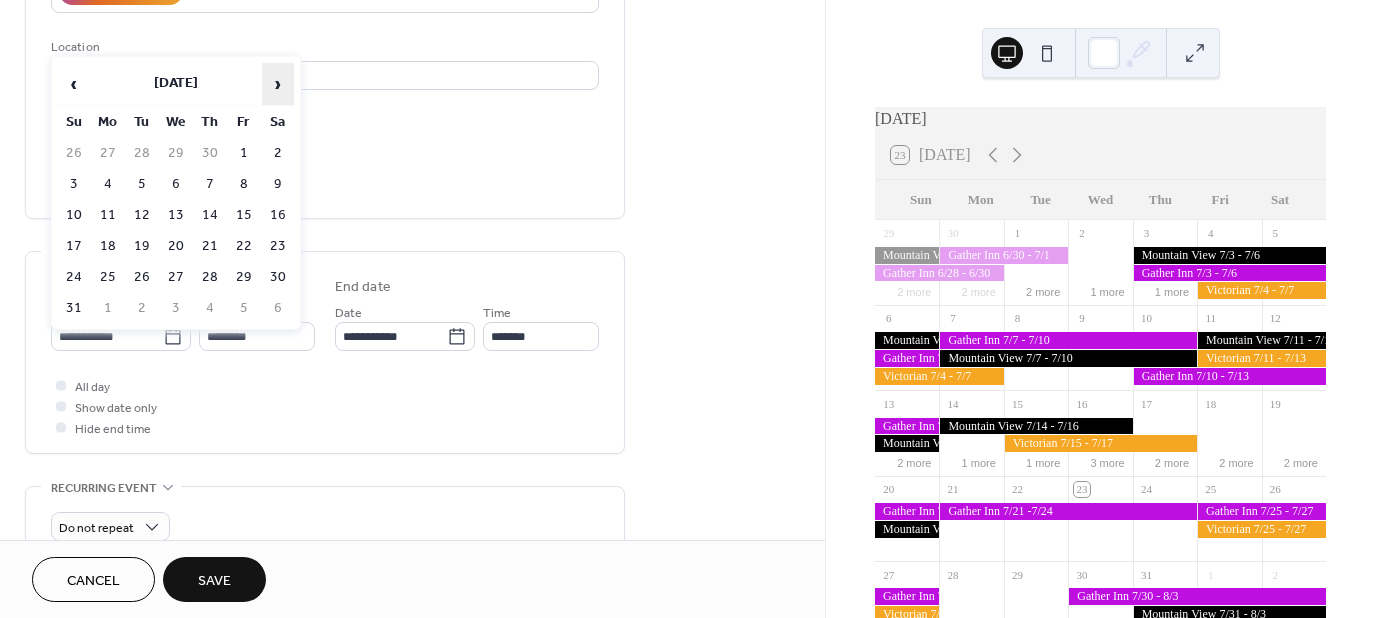 click on "›" at bounding box center (278, 84) 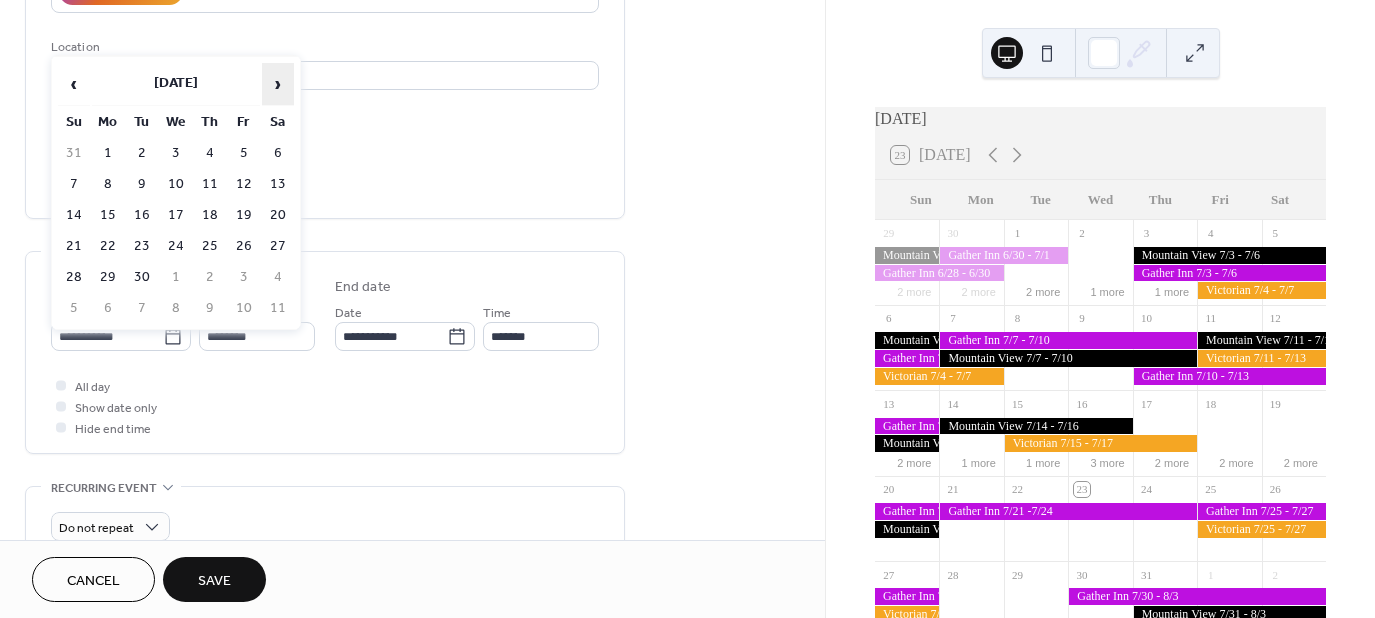 click on "›" at bounding box center [278, 84] 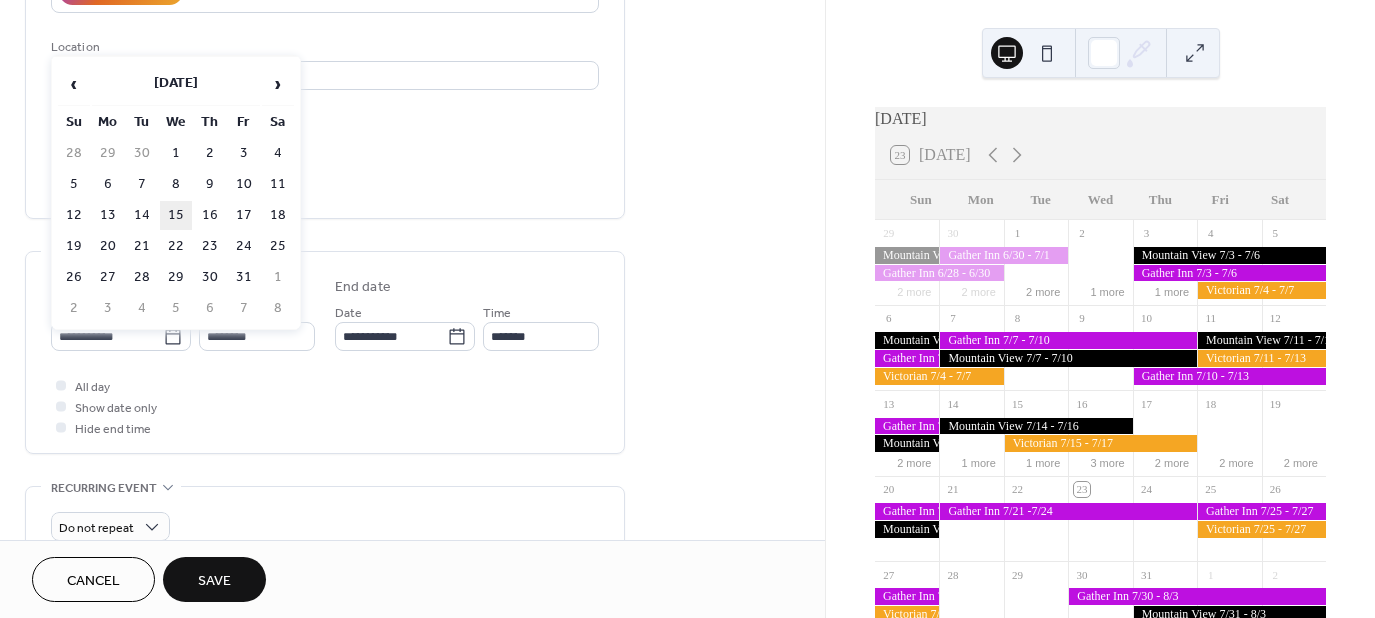 click on "15" at bounding box center (176, 215) 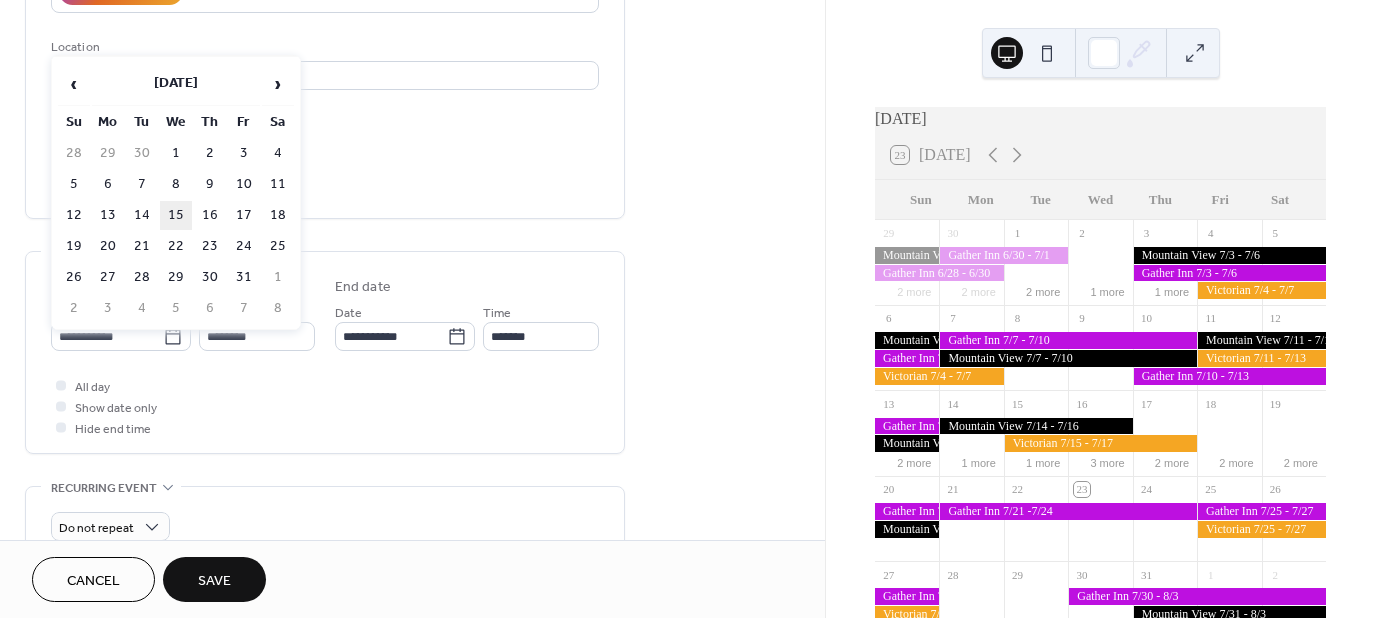 type on "**********" 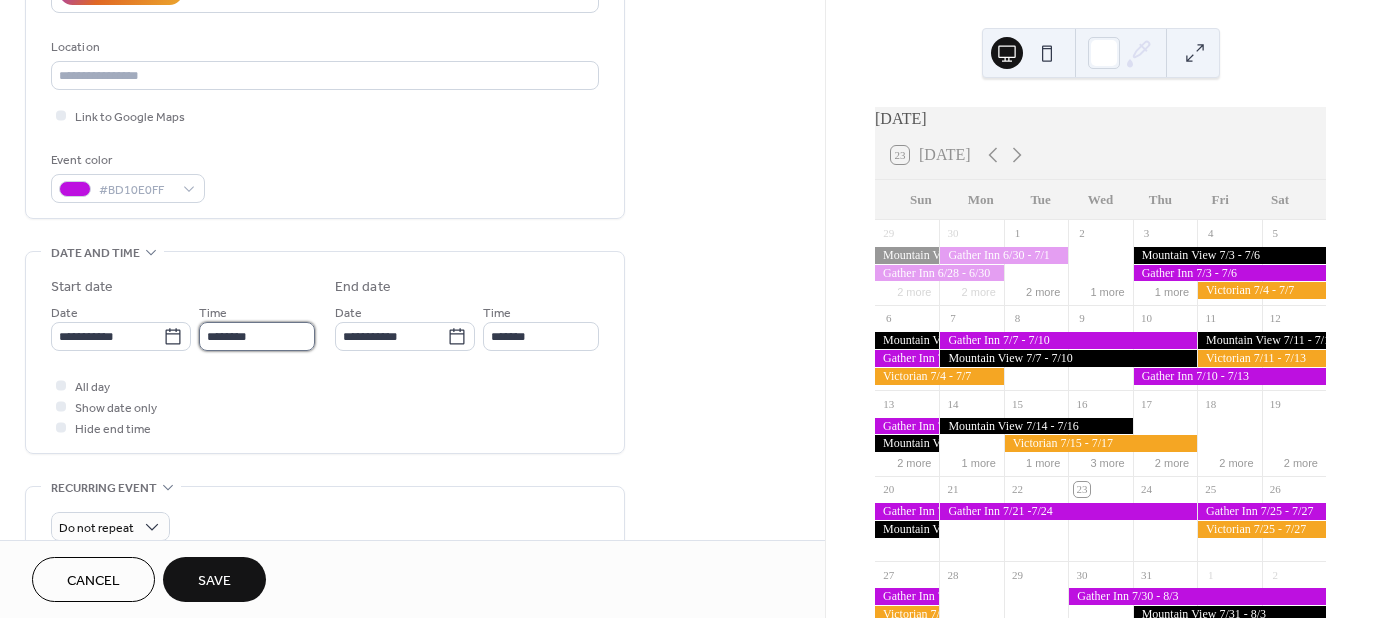 click on "********" at bounding box center (257, 336) 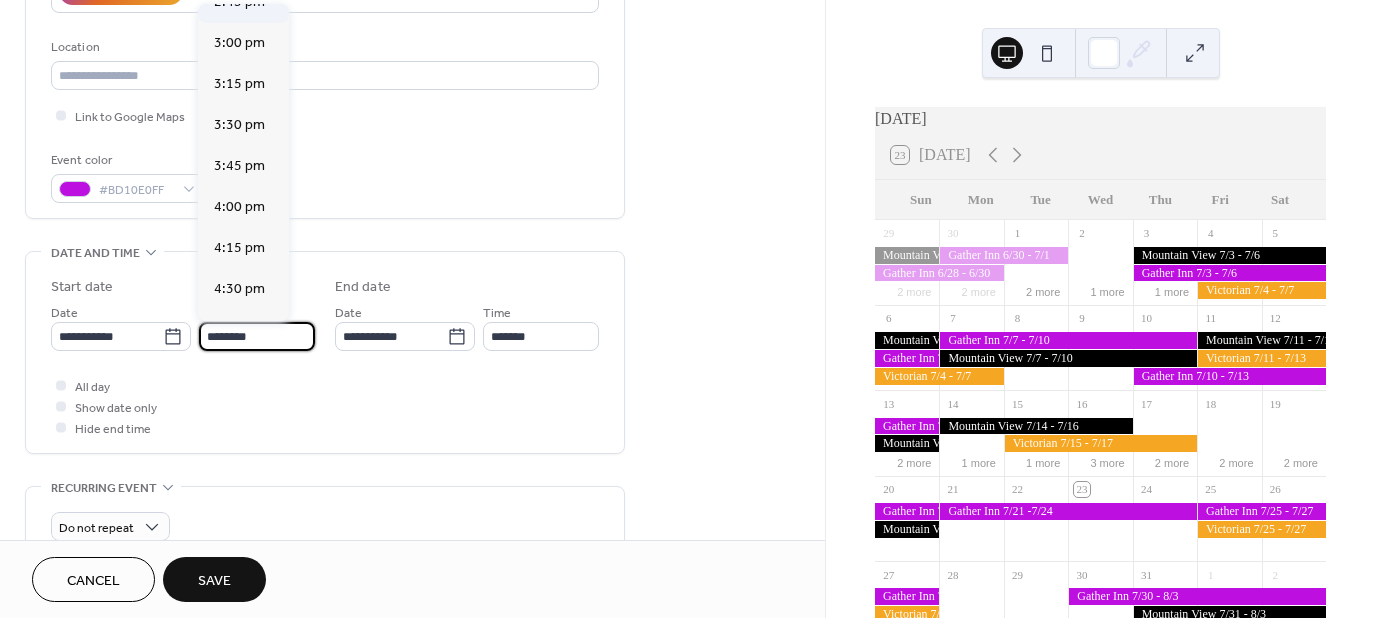 scroll, scrollTop: 2468, scrollLeft: 0, axis: vertical 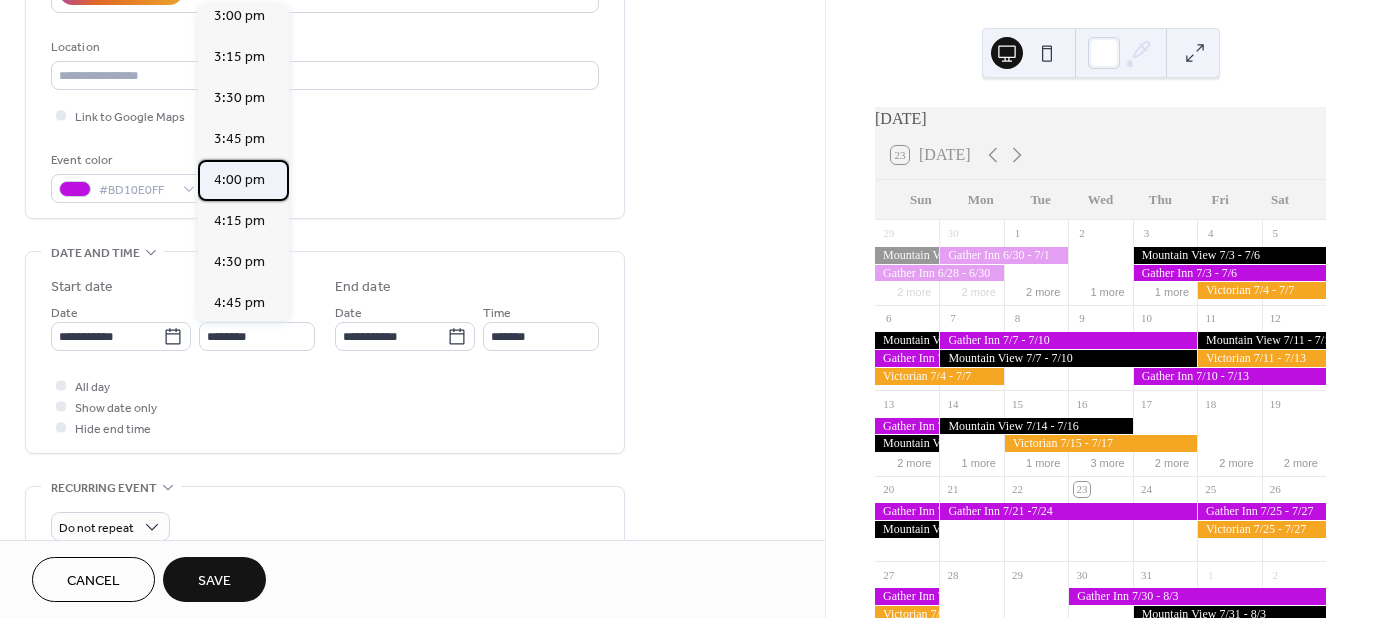 click on "4:00 pm" at bounding box center [239, 180] 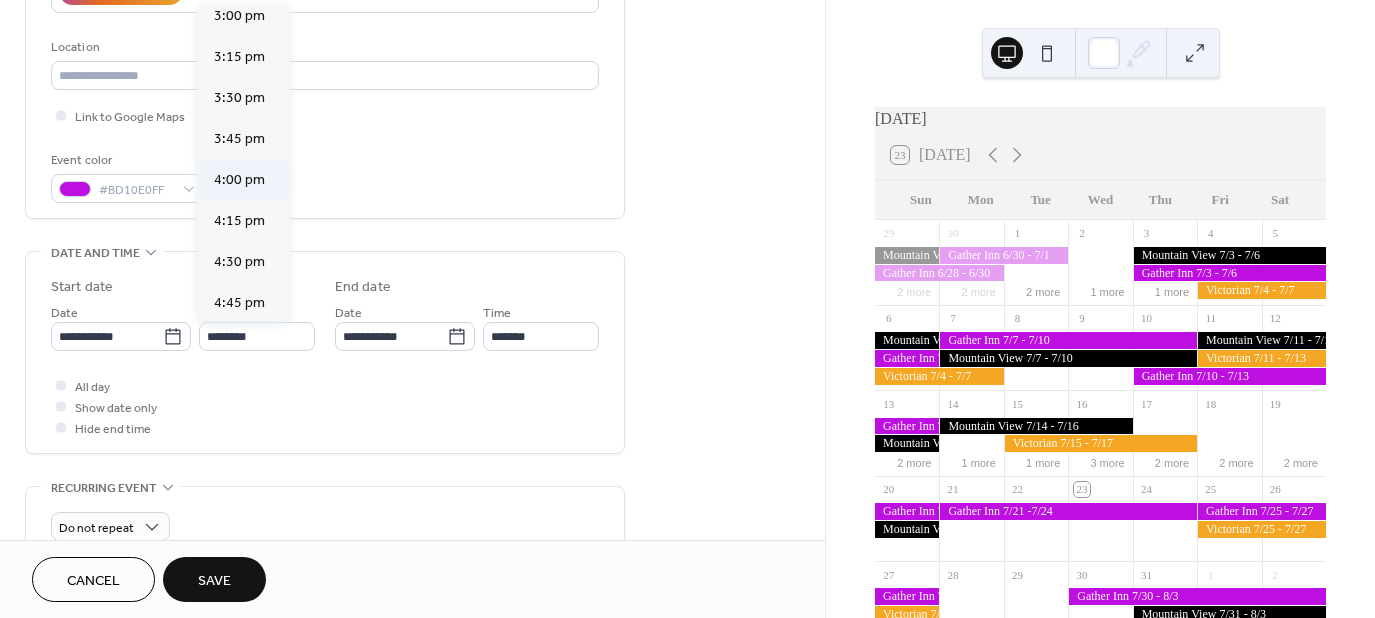 type on "*******" 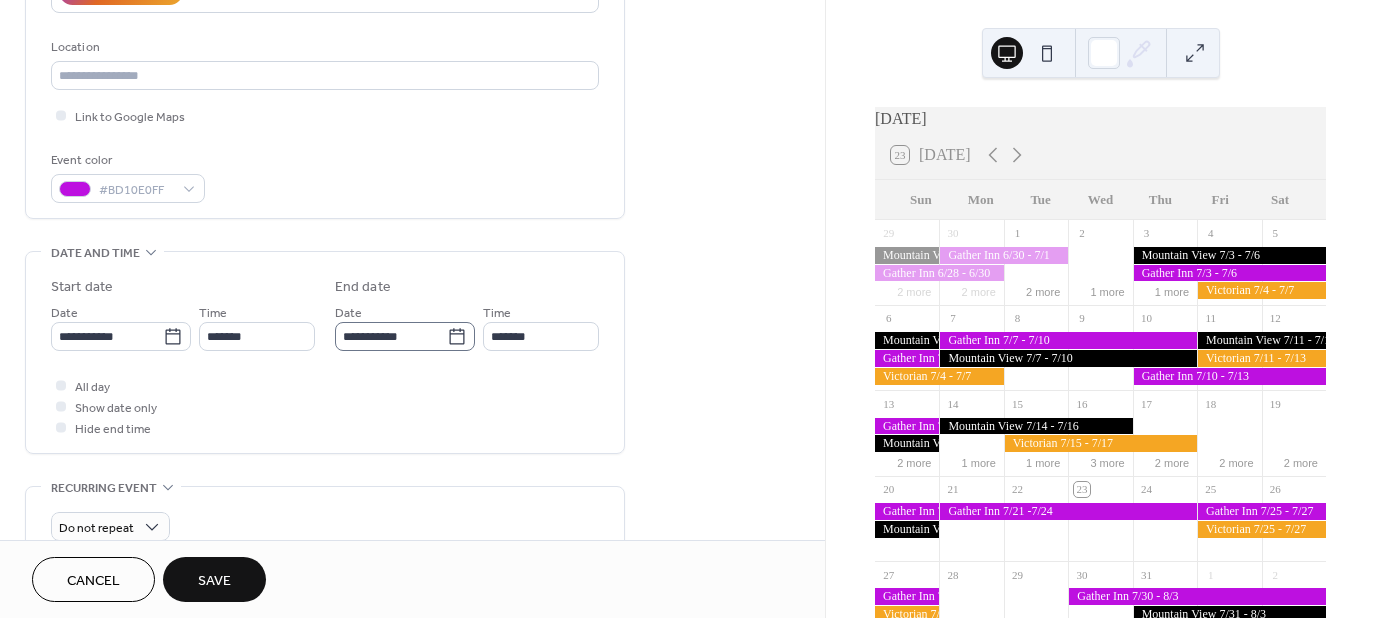 click 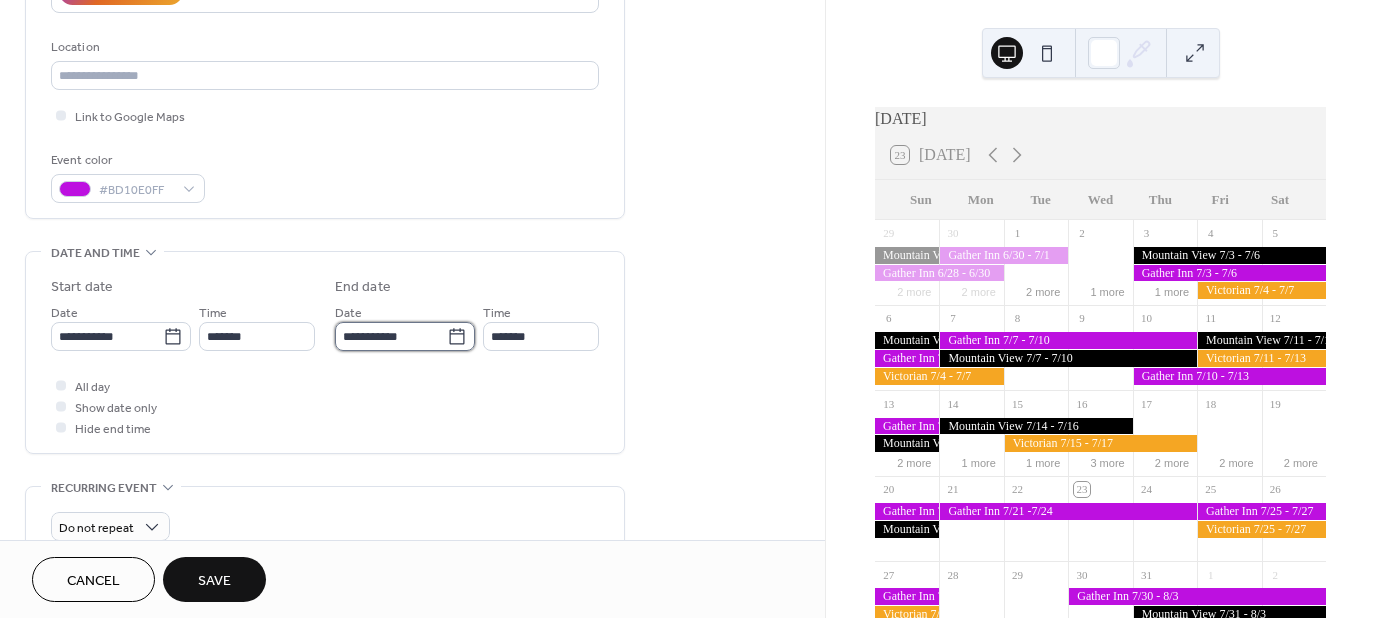 click on "**********" at bounding box center [391, 336] 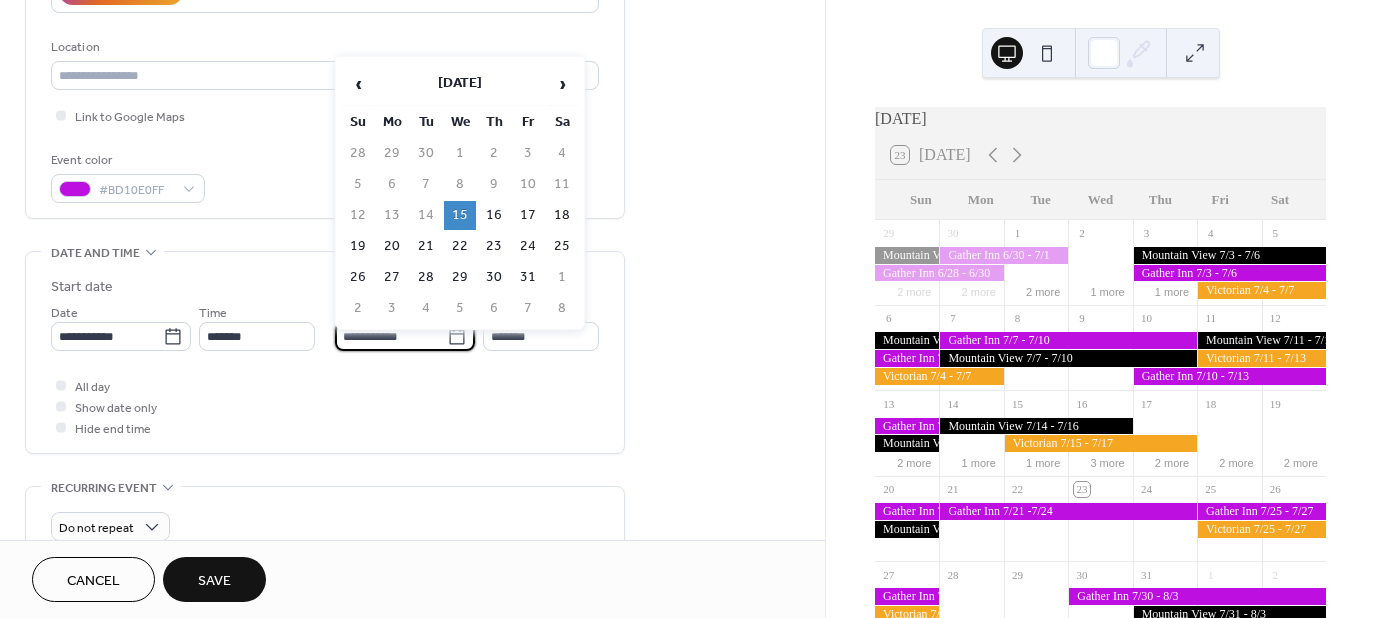 click on "19" at bounding box center (358, 246) 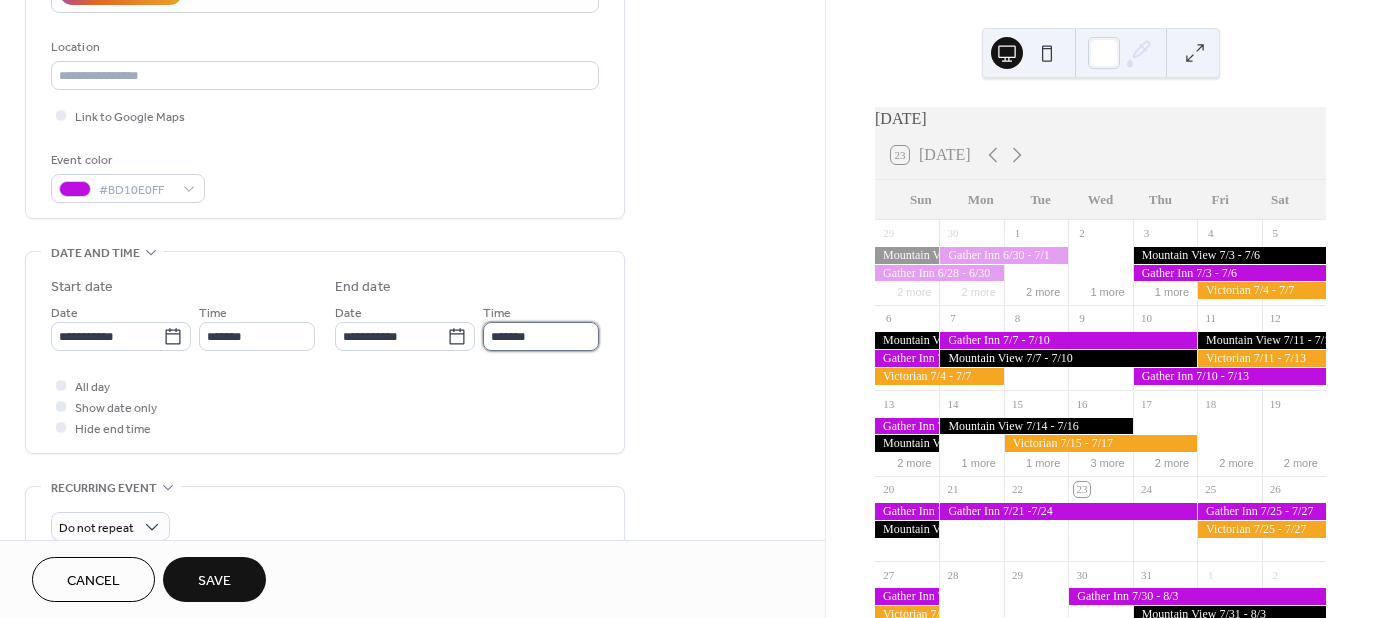 click on "*******" at bounding box center (541, 336) 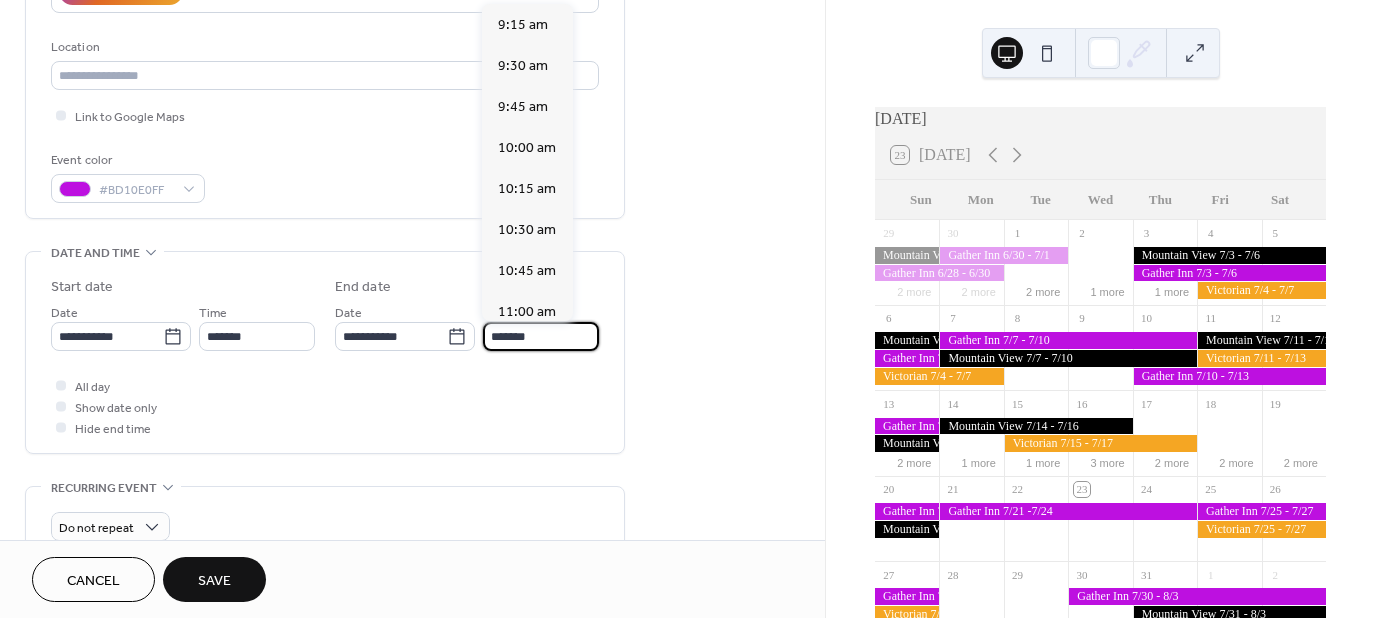 scroll, scrollTop: 1488, scrollLeft: 0, axis: vertical 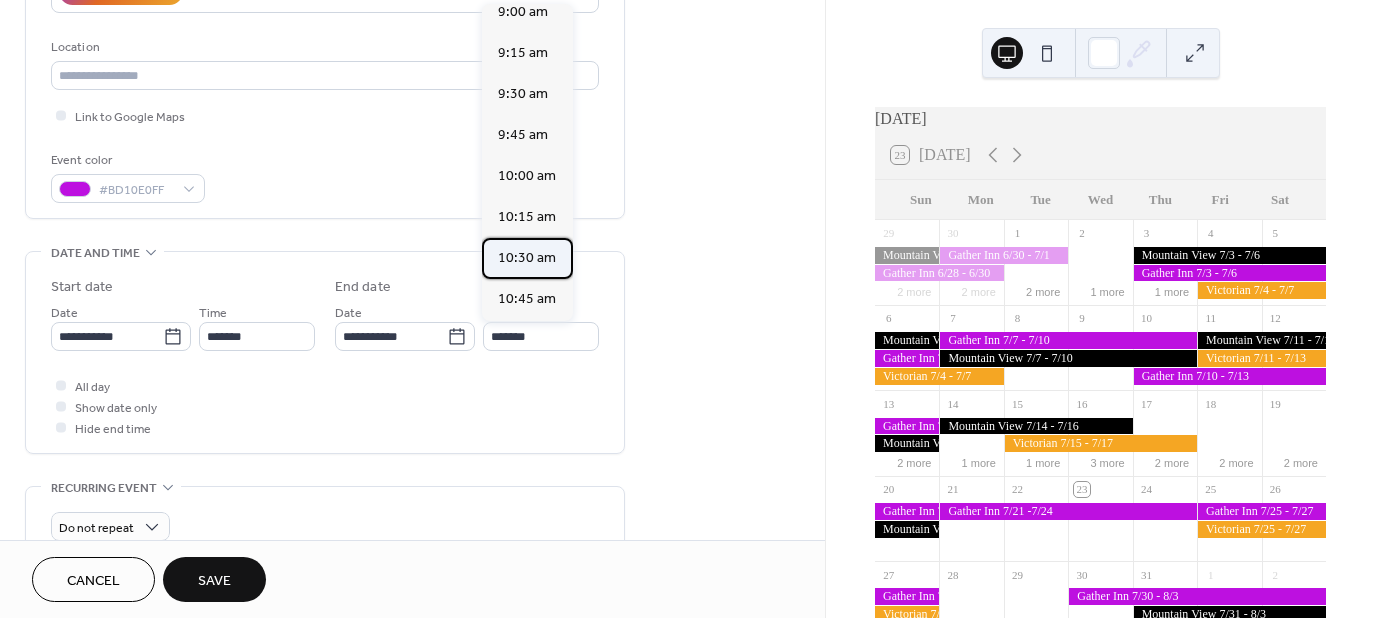 click on "10:30 am" at bounding box center (527, 258) 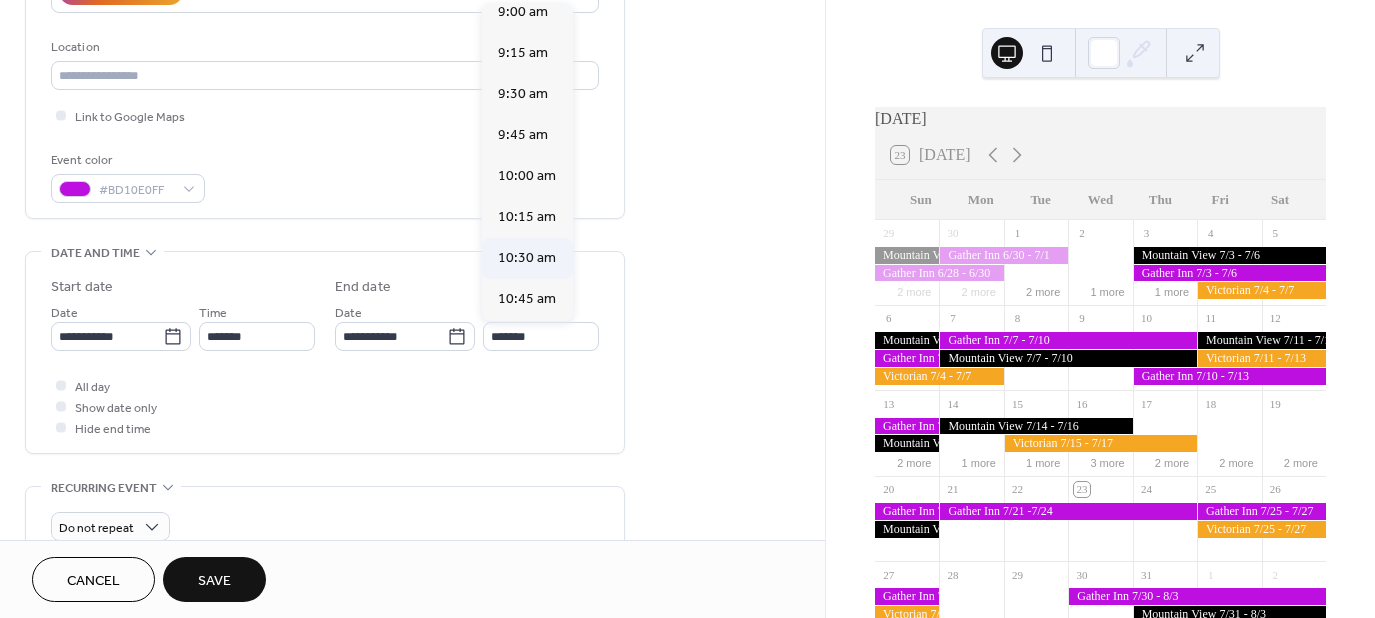 type on "********" 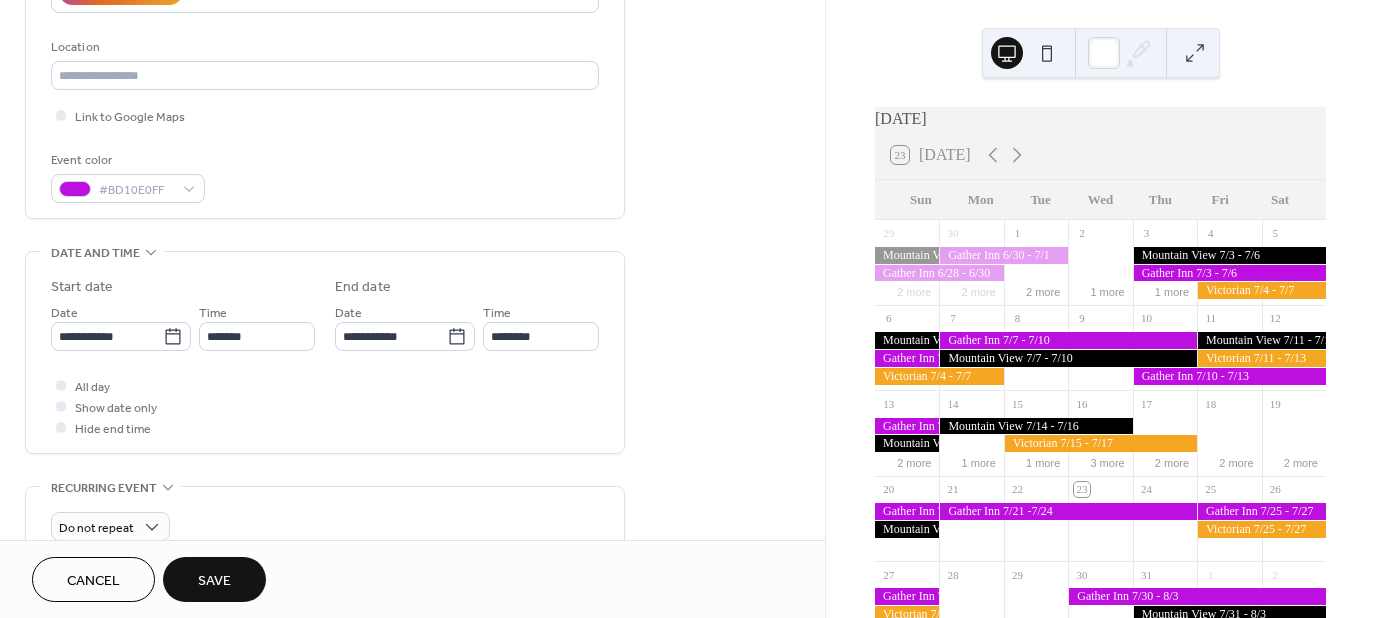 click on "**********" at bounding box center (412, 320) 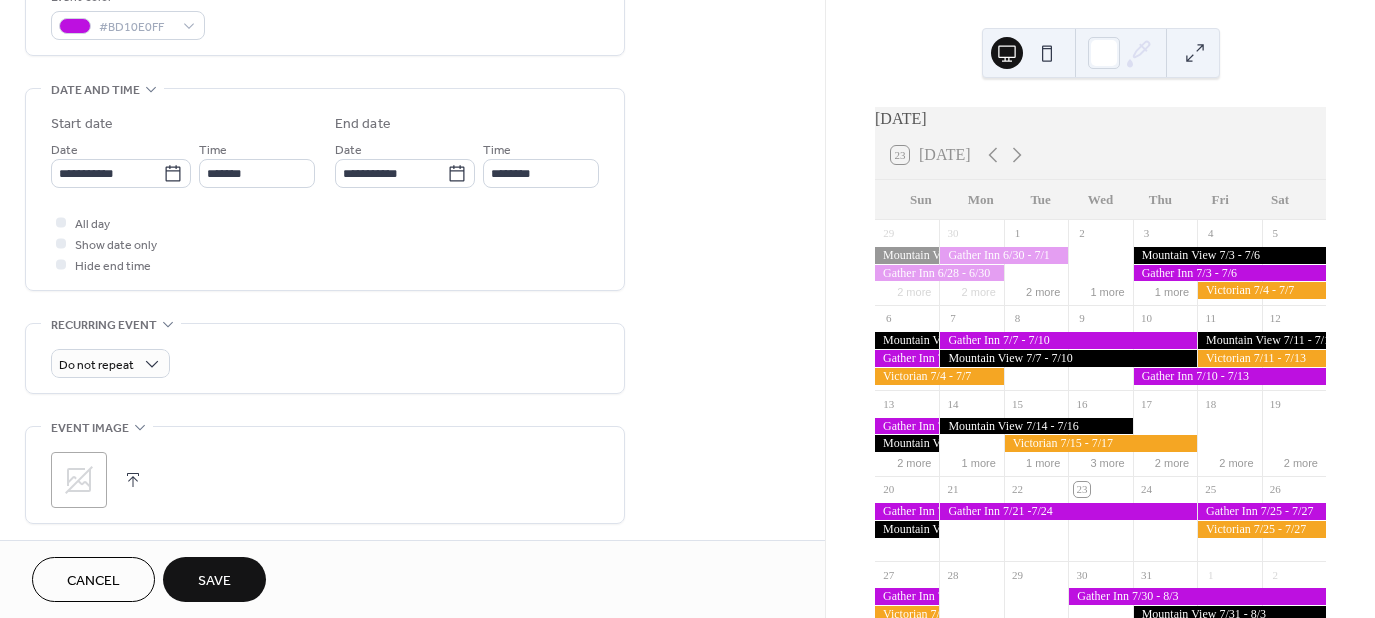 scroll, scrollTop: 600, scrollLeft: 0, axis: vertical 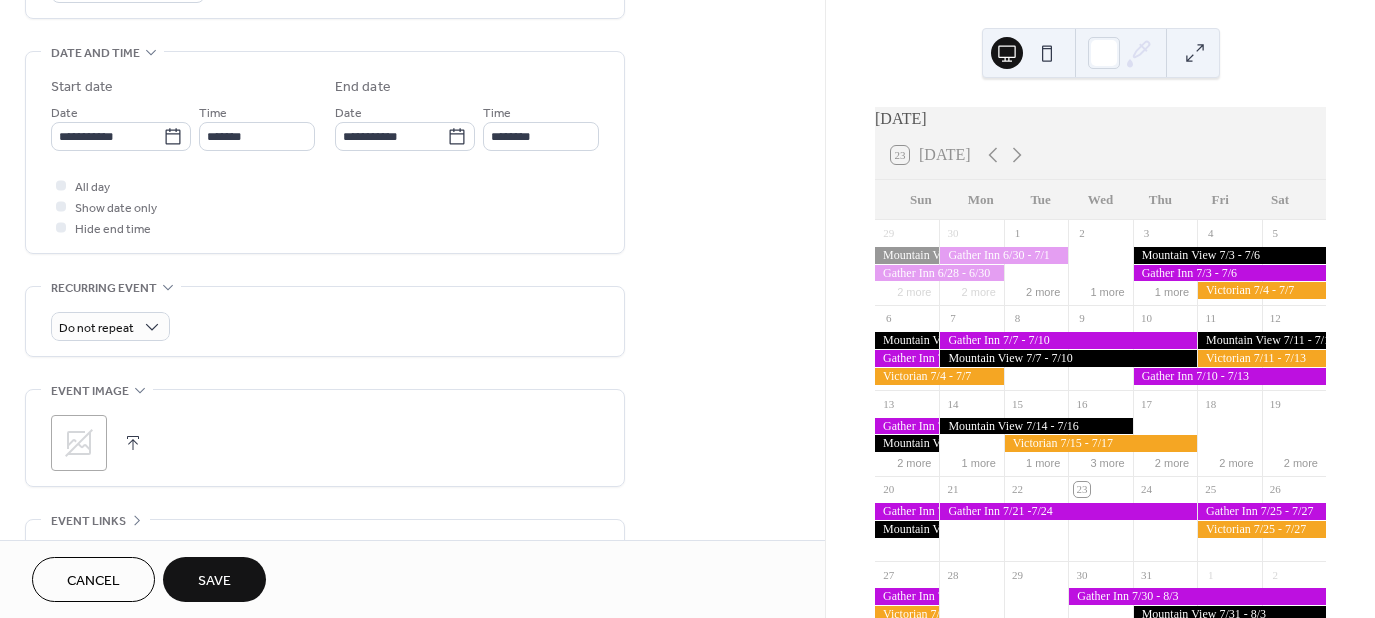 click on ";" at bounding box center (79, 443) 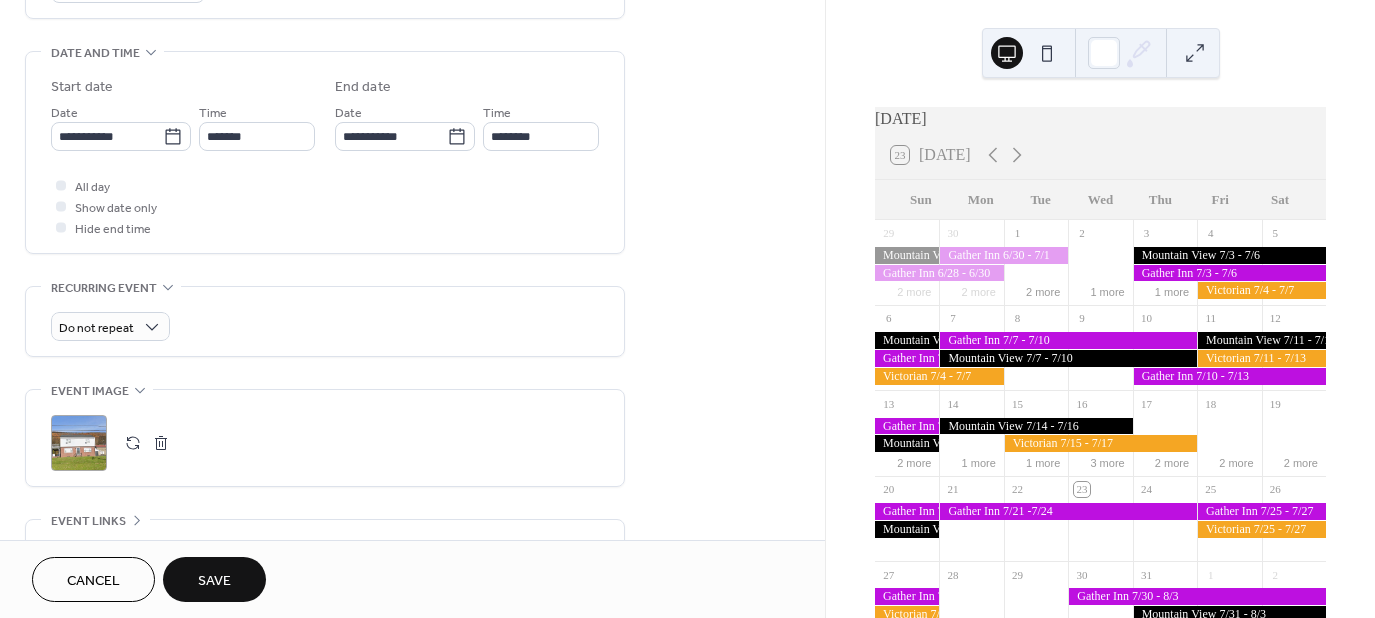 click on "Save" at bounding box center [214, 581] 